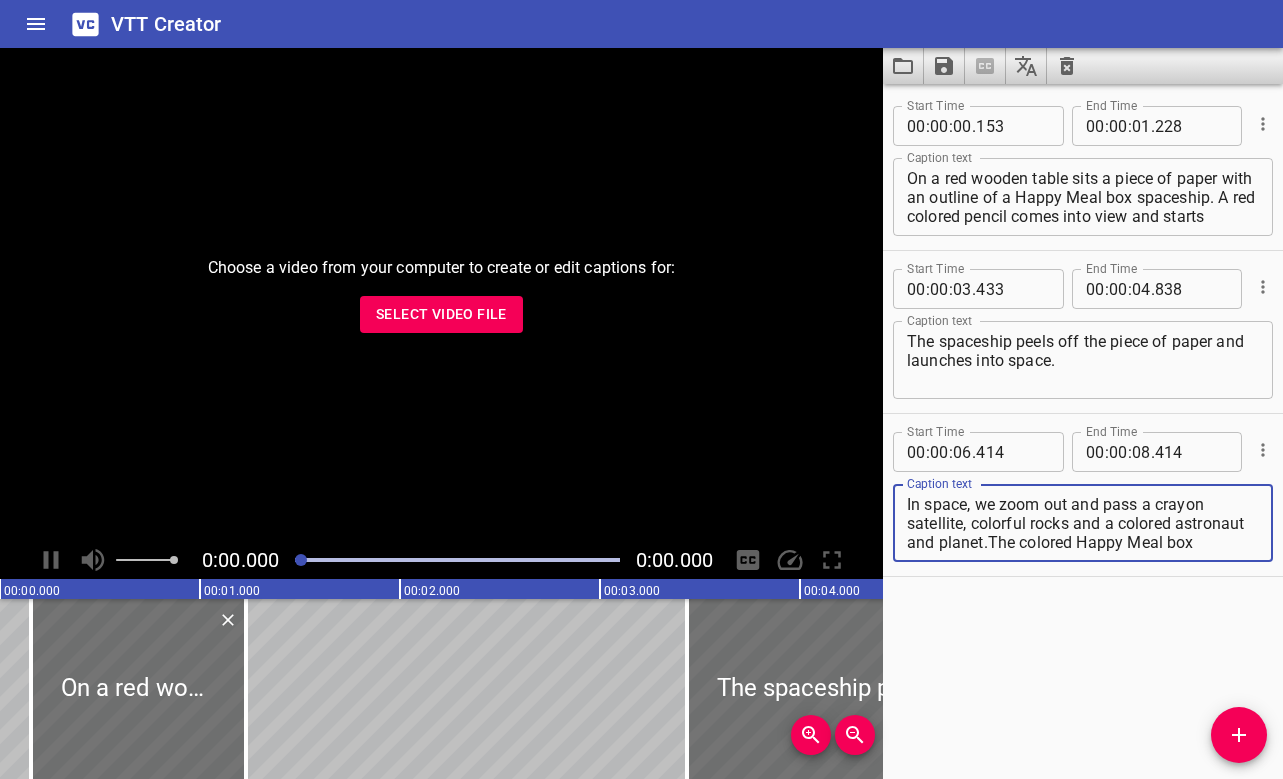 scroll, scrollTop: 0, scrollLeft: 0, axis: both 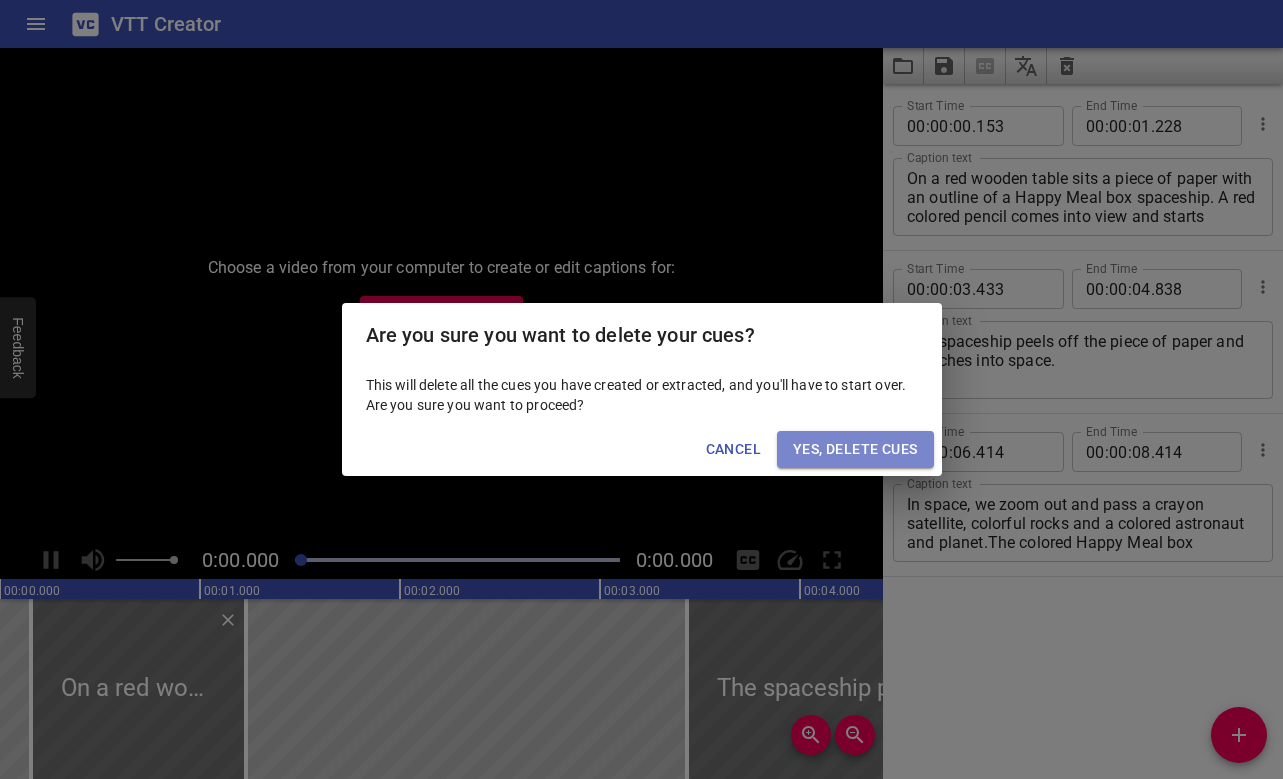 click on "Yes, Delete Cues" at bounding box center [855, 449] 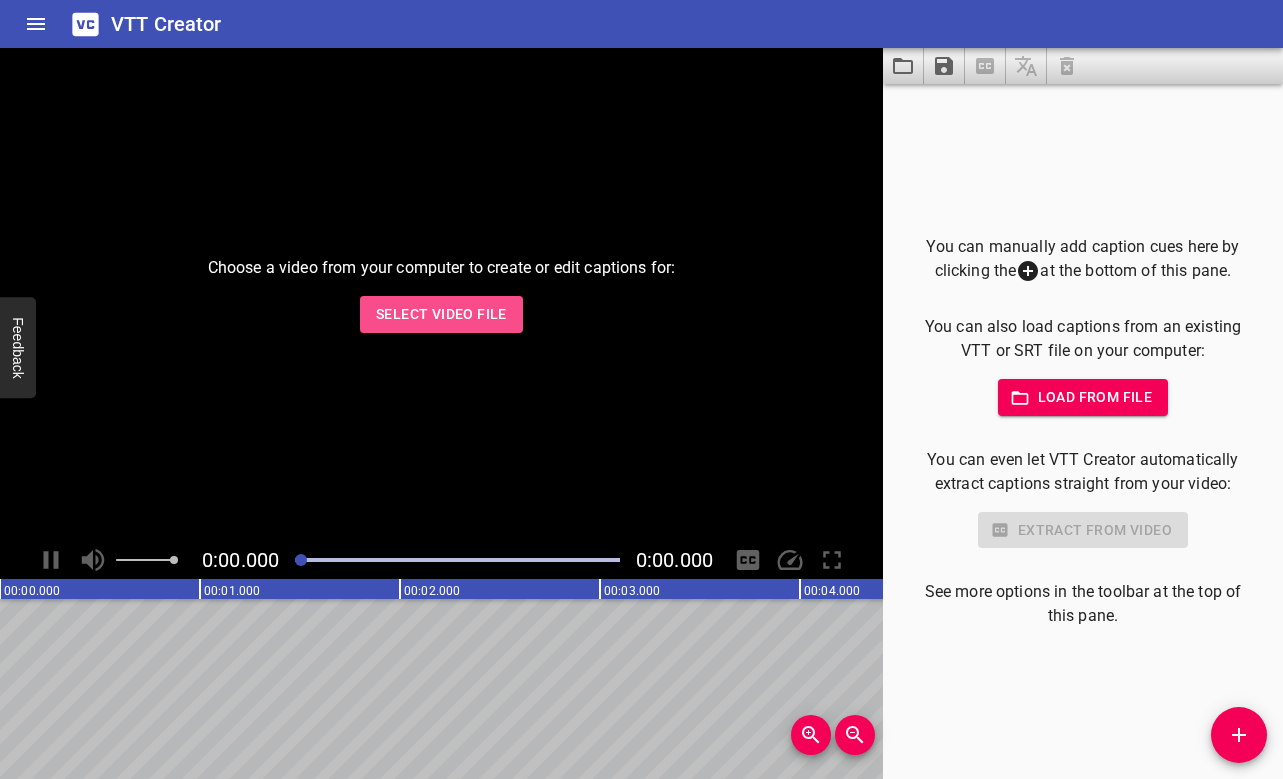 click on "Select Video File" at bounding box center [441, 314] 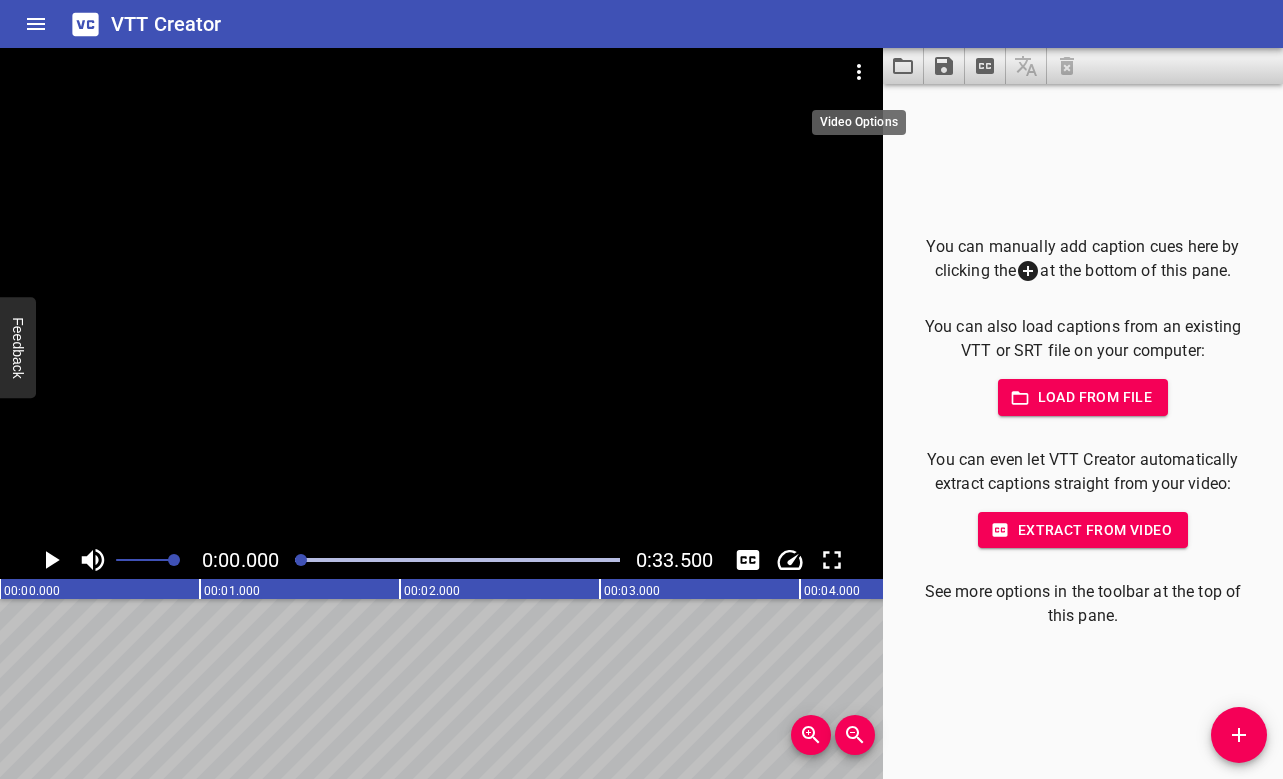 click 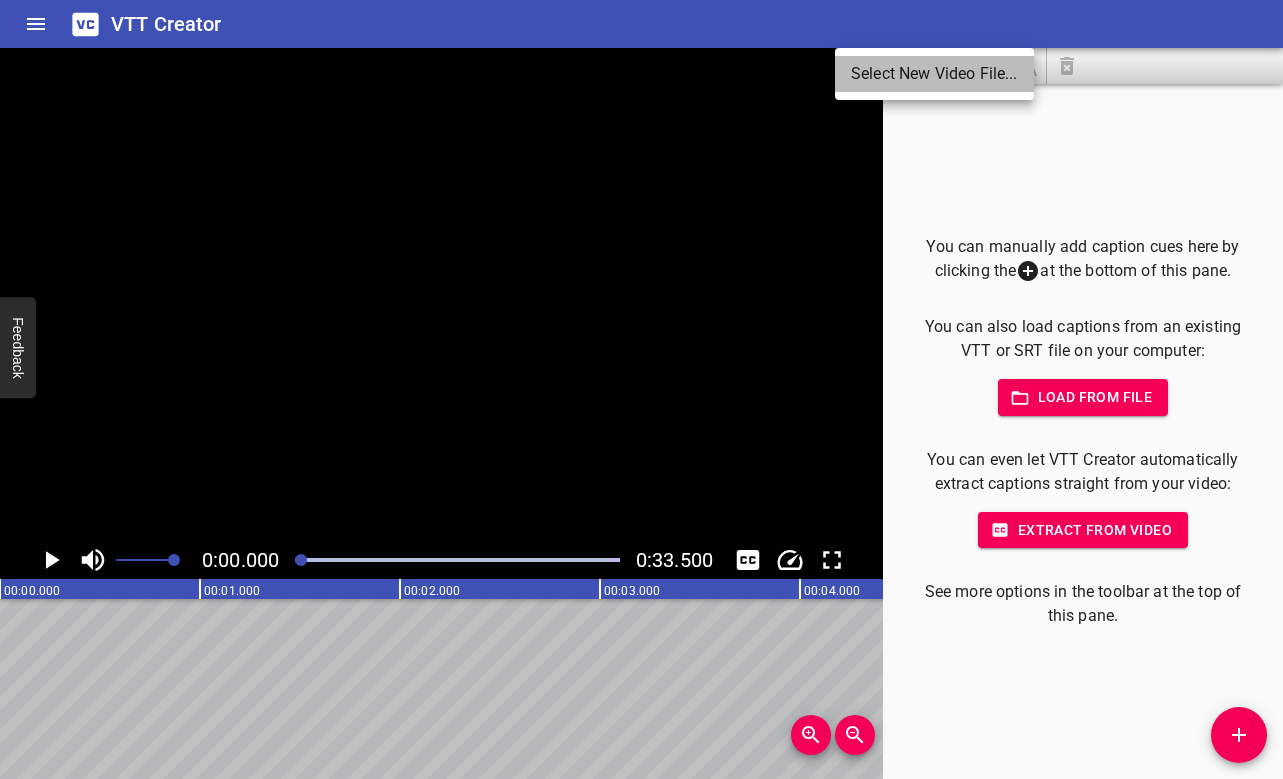 click on "Select New Video File..." at bounding box center (934, 74) 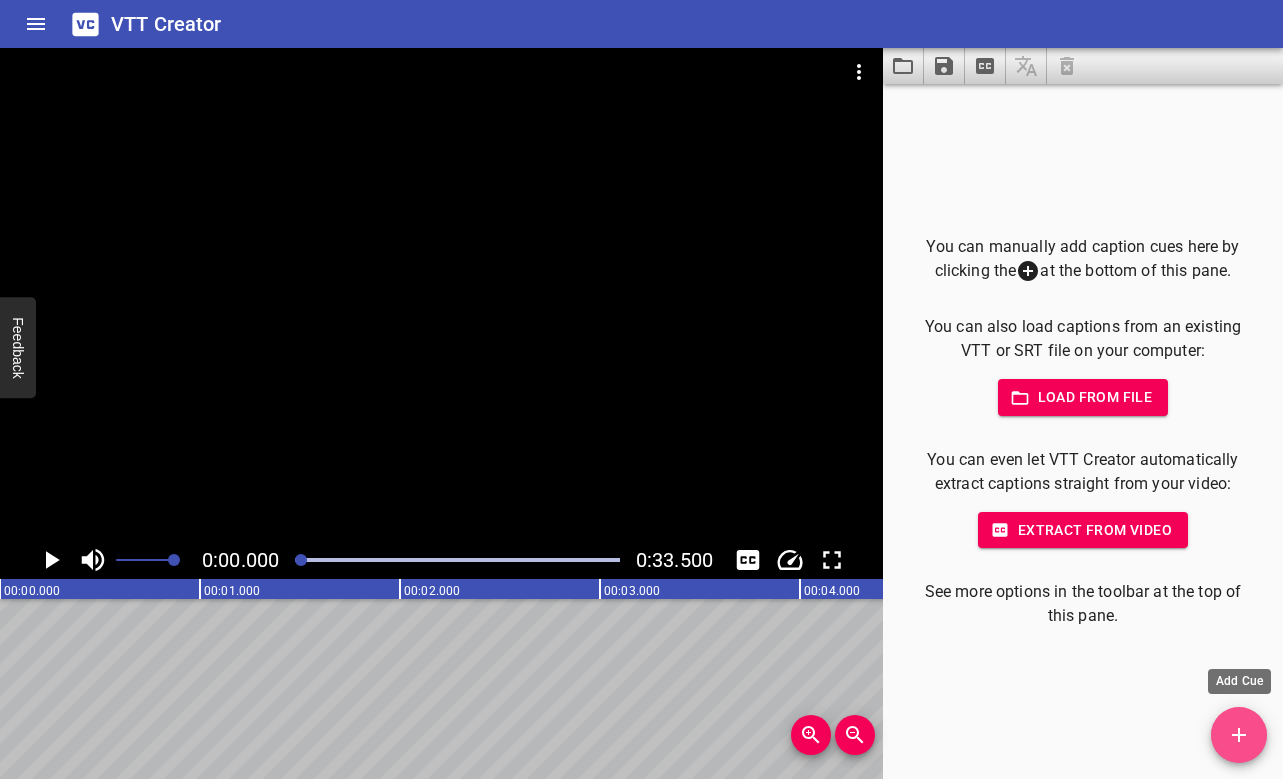 click at bounding box center (1239, 735) 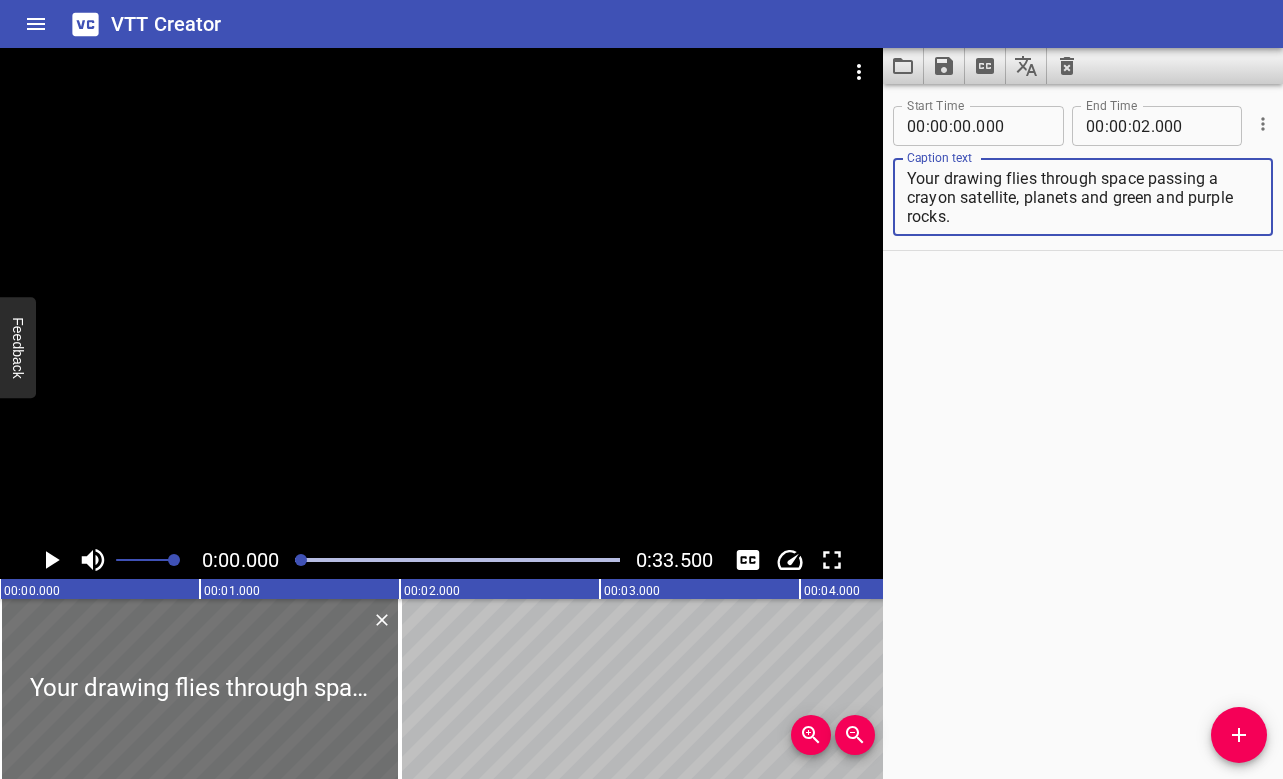 type on "Your drawing flies through space passing a crayon satellite, planets and green and purple rocks." 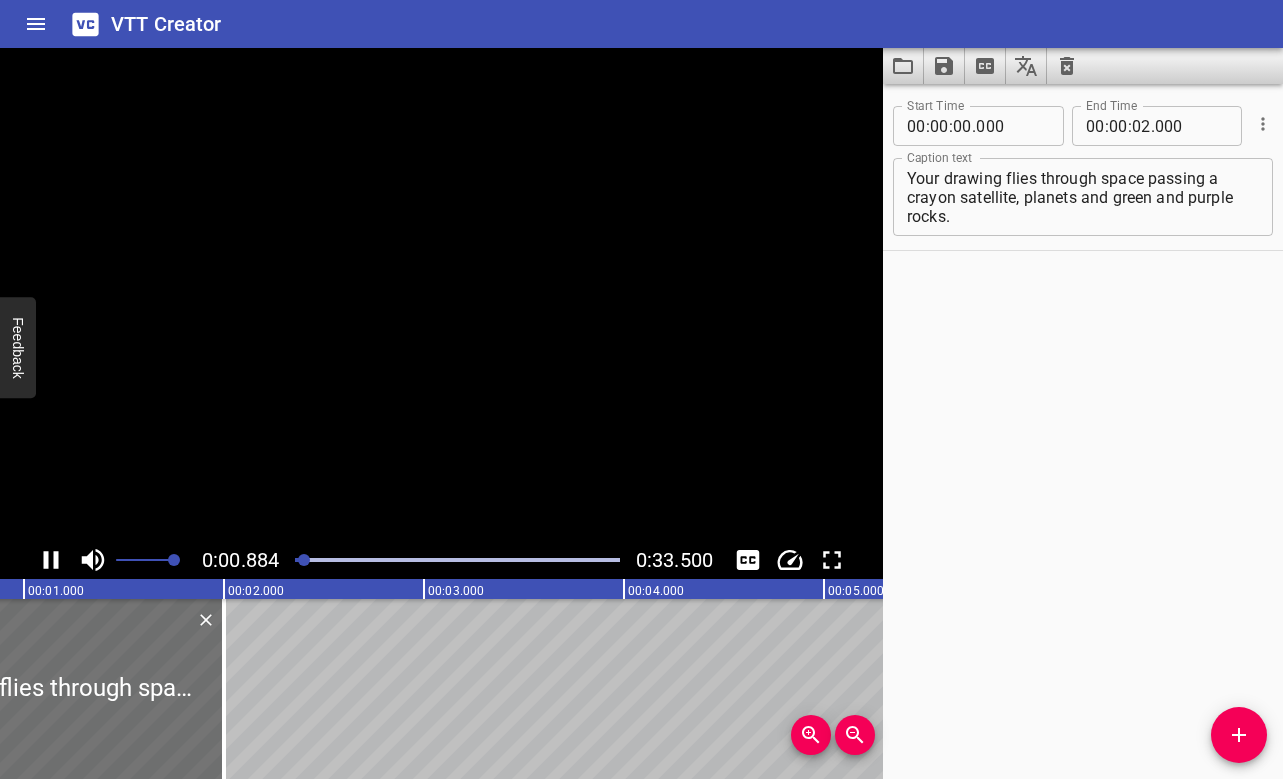 scroll, scrollTop: 0, scrollLeft: 222, axis: horizontal 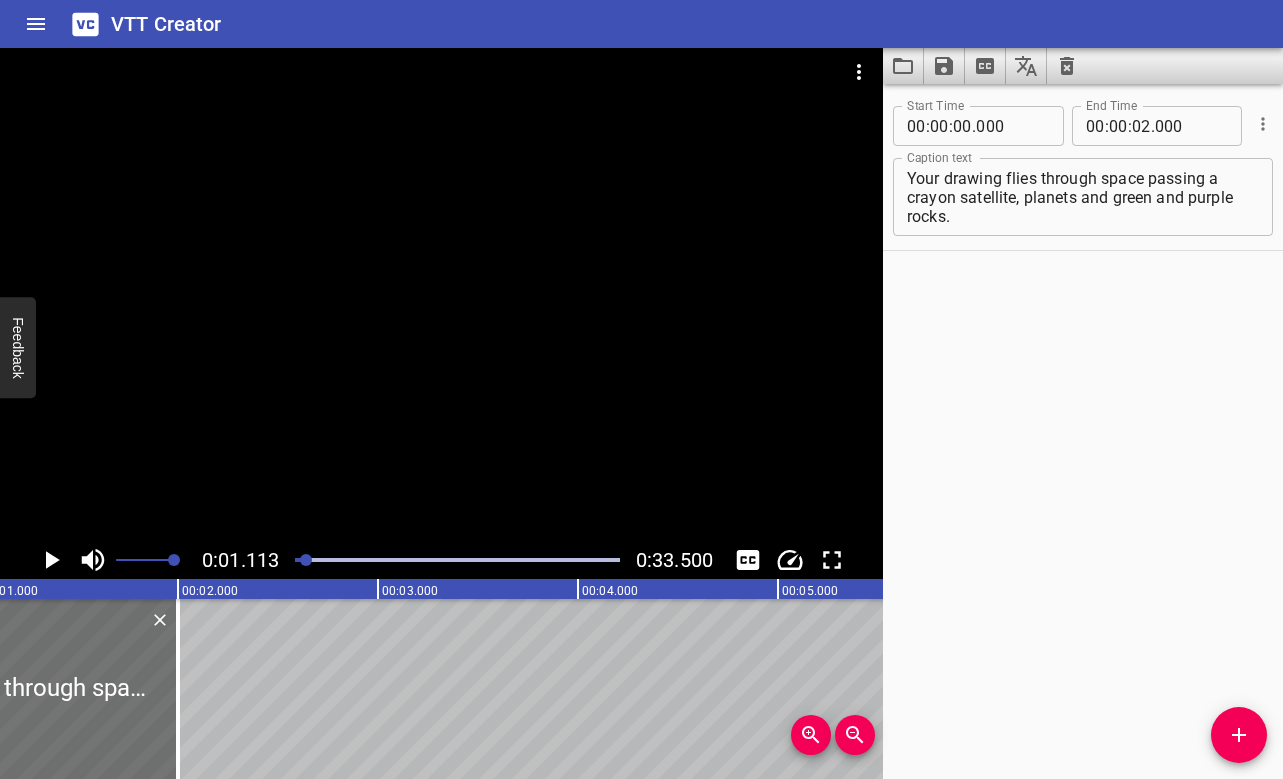 click at bounding box center (457, 560) 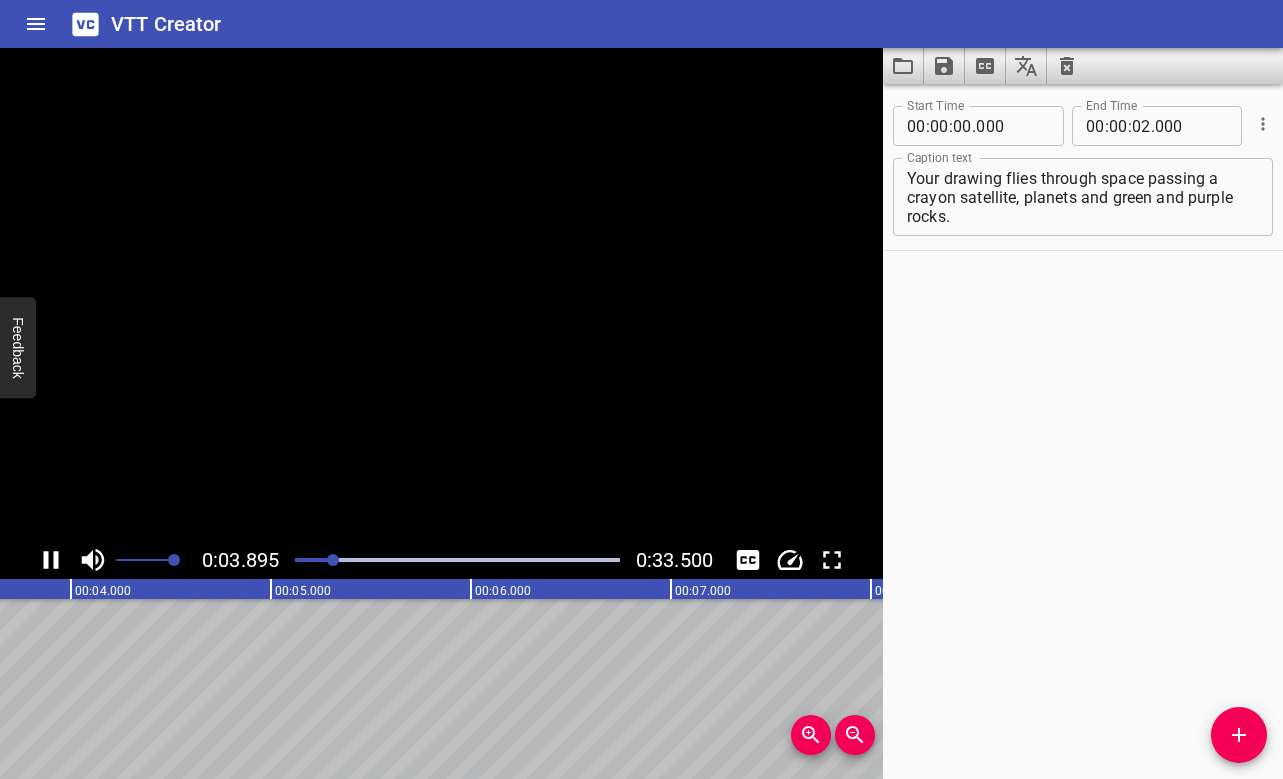 scroll, scrollTop: 0, scrollLeft: 778, axis: horizontal 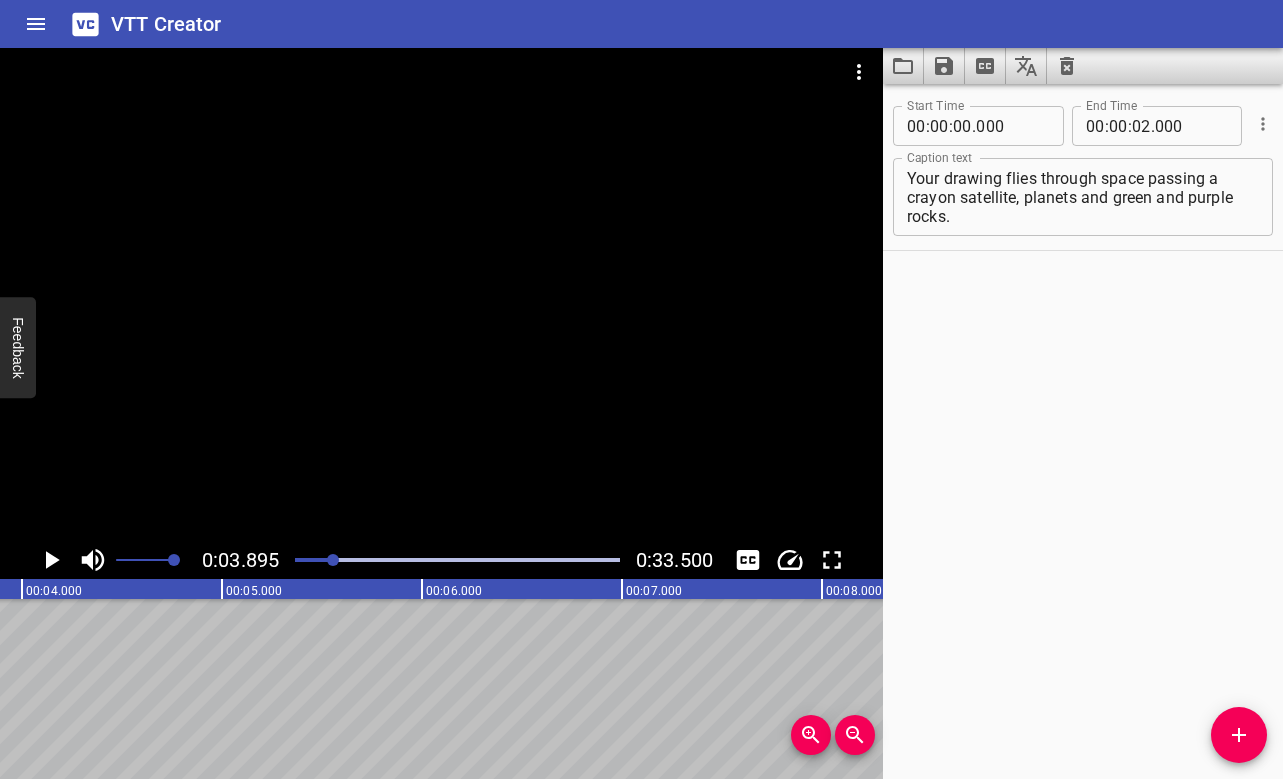 click at bounding box center [457, 560] 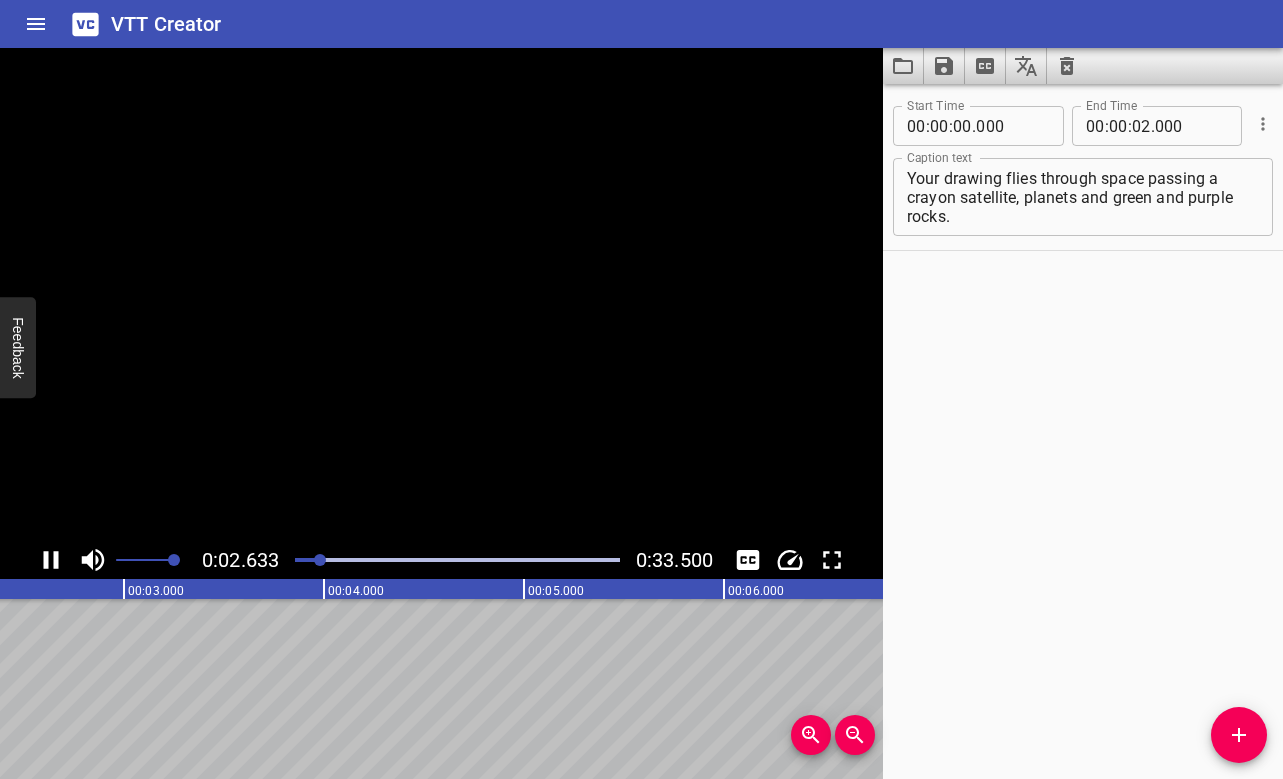 scroll, scrollTop: 0, scrollLeft: 526, axis: horizontal 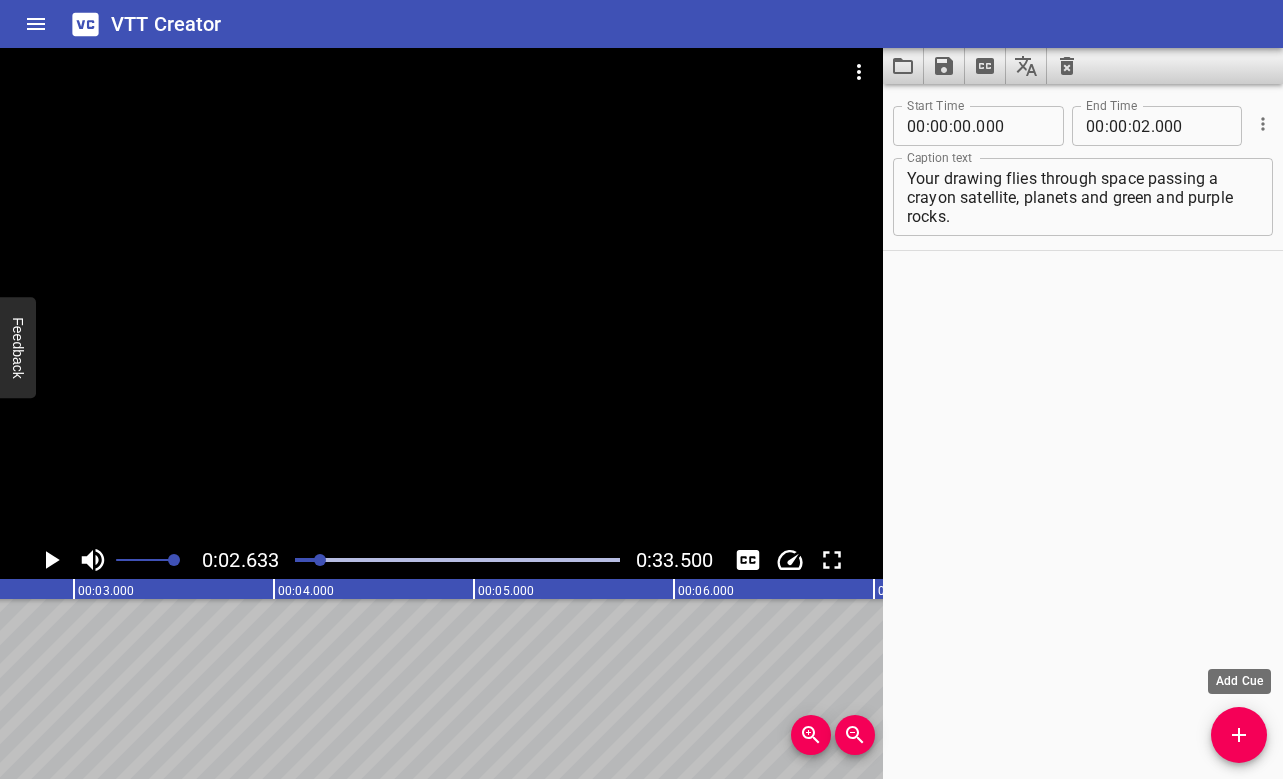 click 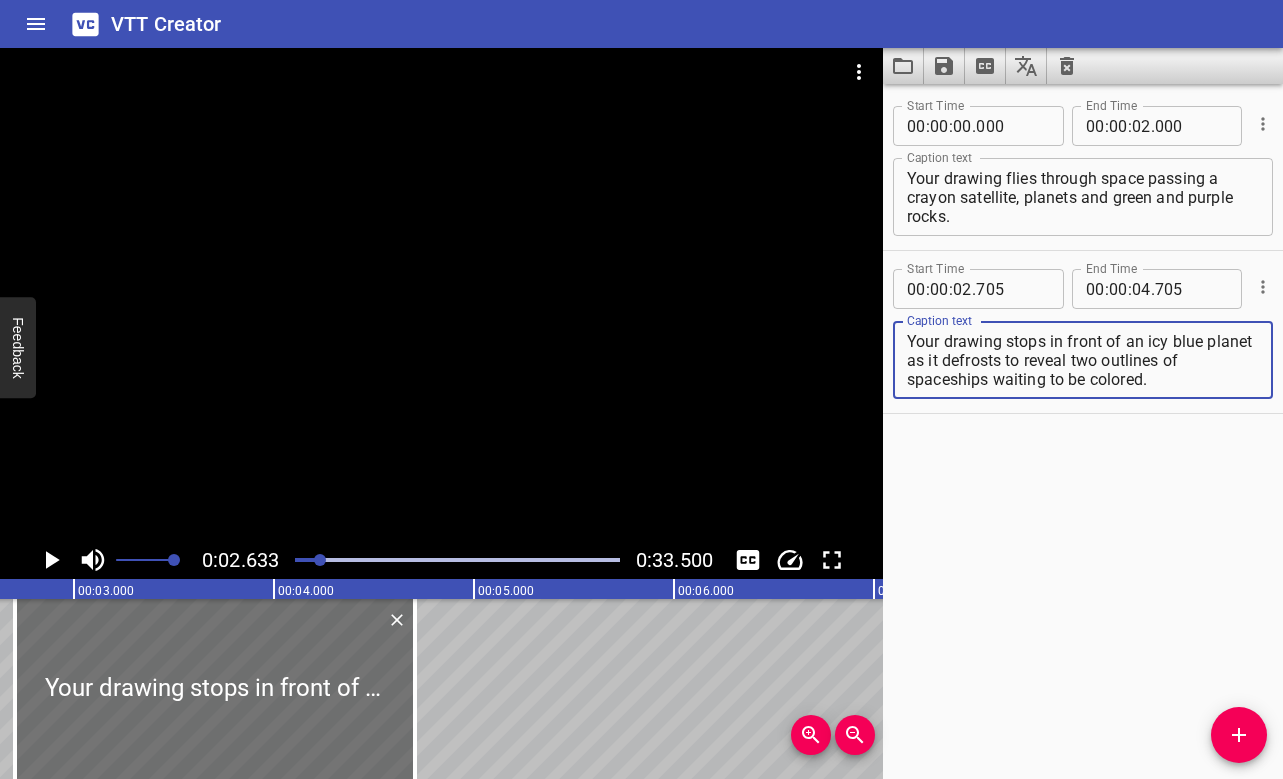 type on "Your drawing stops in front of an icy blue planet as it defrosts to reveal two outlines of spaceships waiting to be colored." 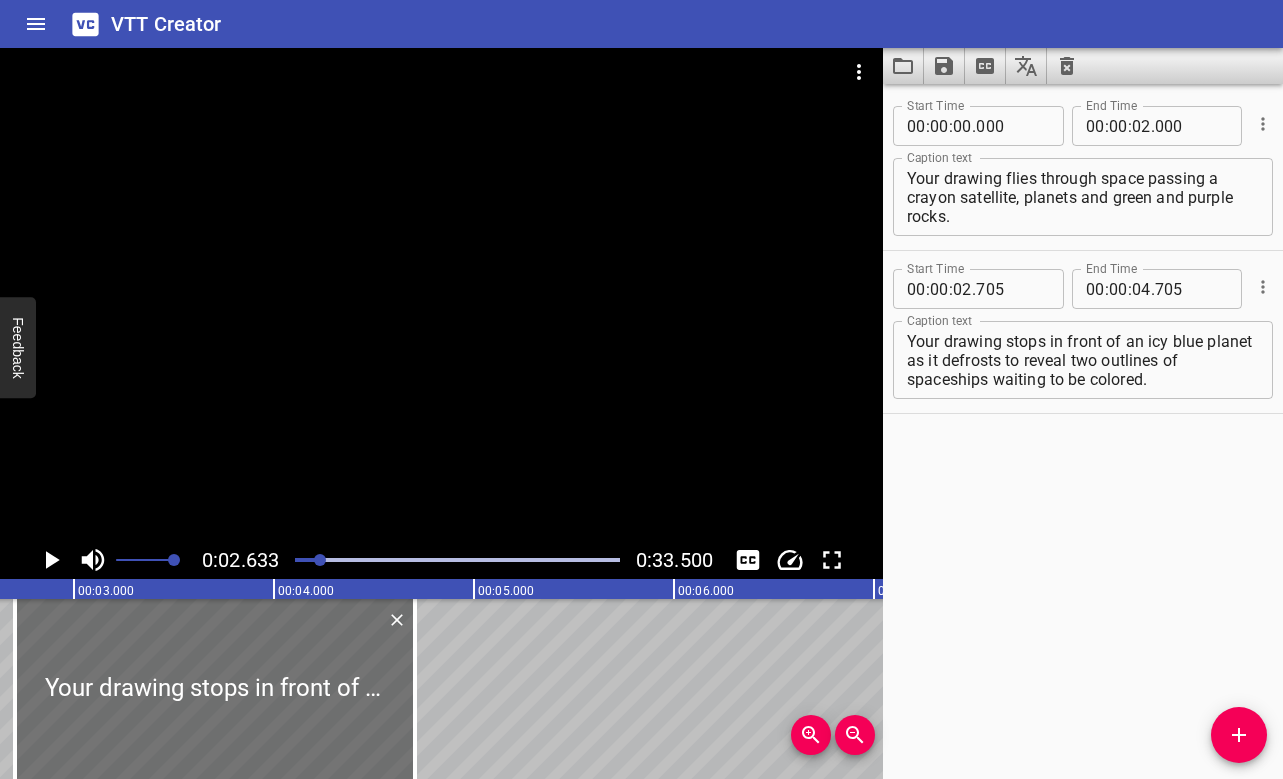 click at bounding box center [457, 560] 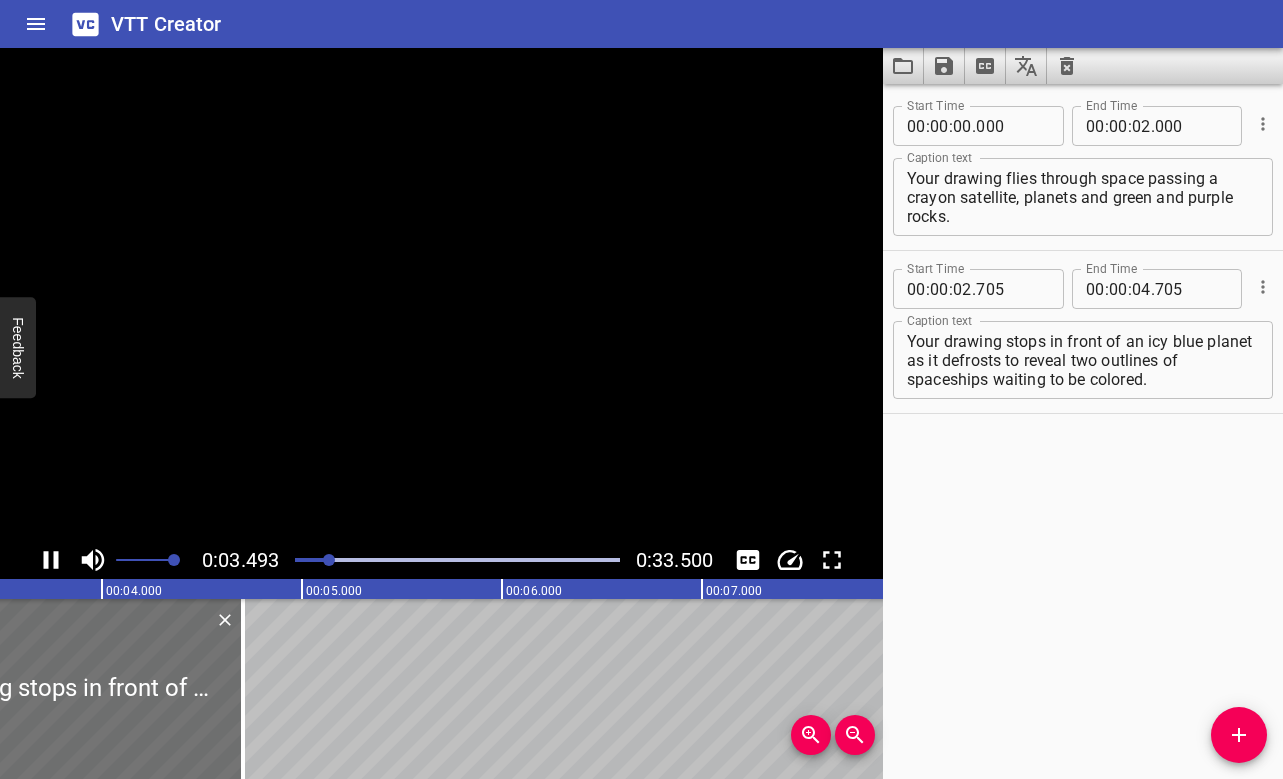 scroll, scrollTop: 0, scrollLeft: 741, axis: horizontal 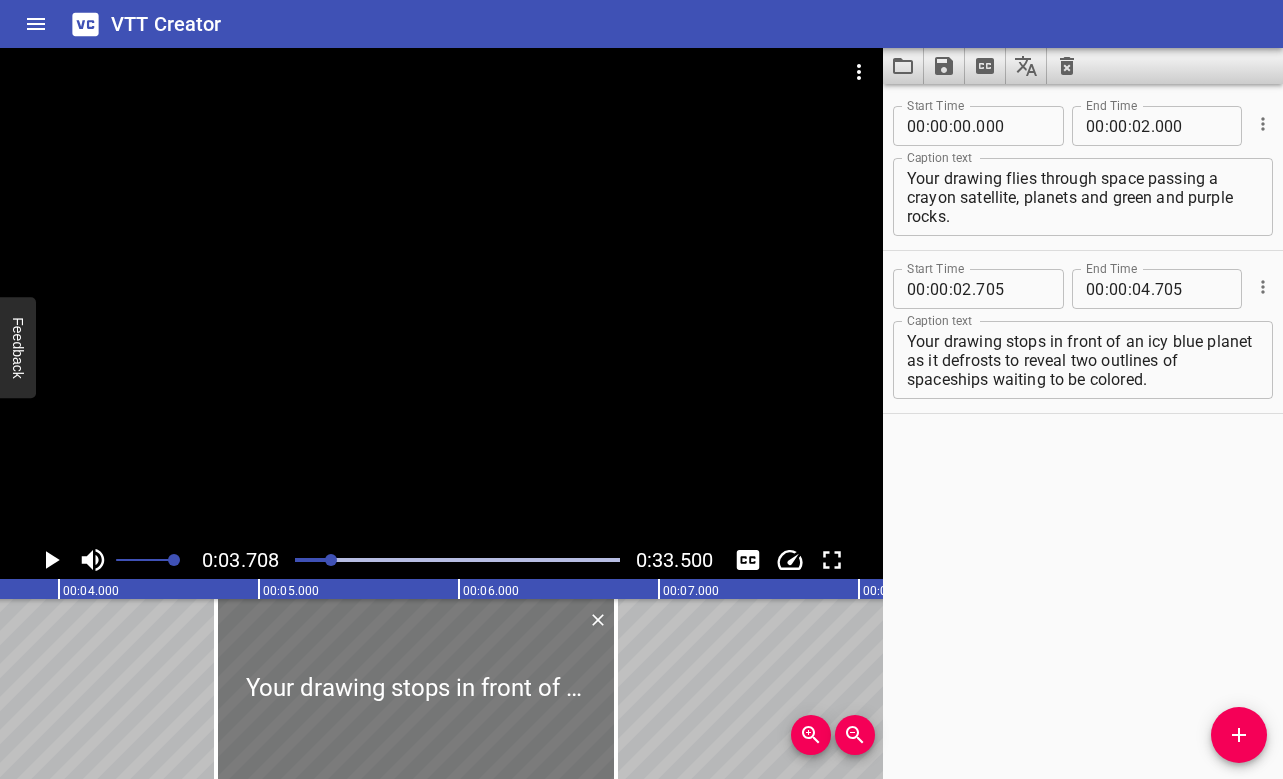 drag, startPoint x: 91, startPoint y: 665, endPoint x: 506, endPoint y: 637, distance: 415.9435 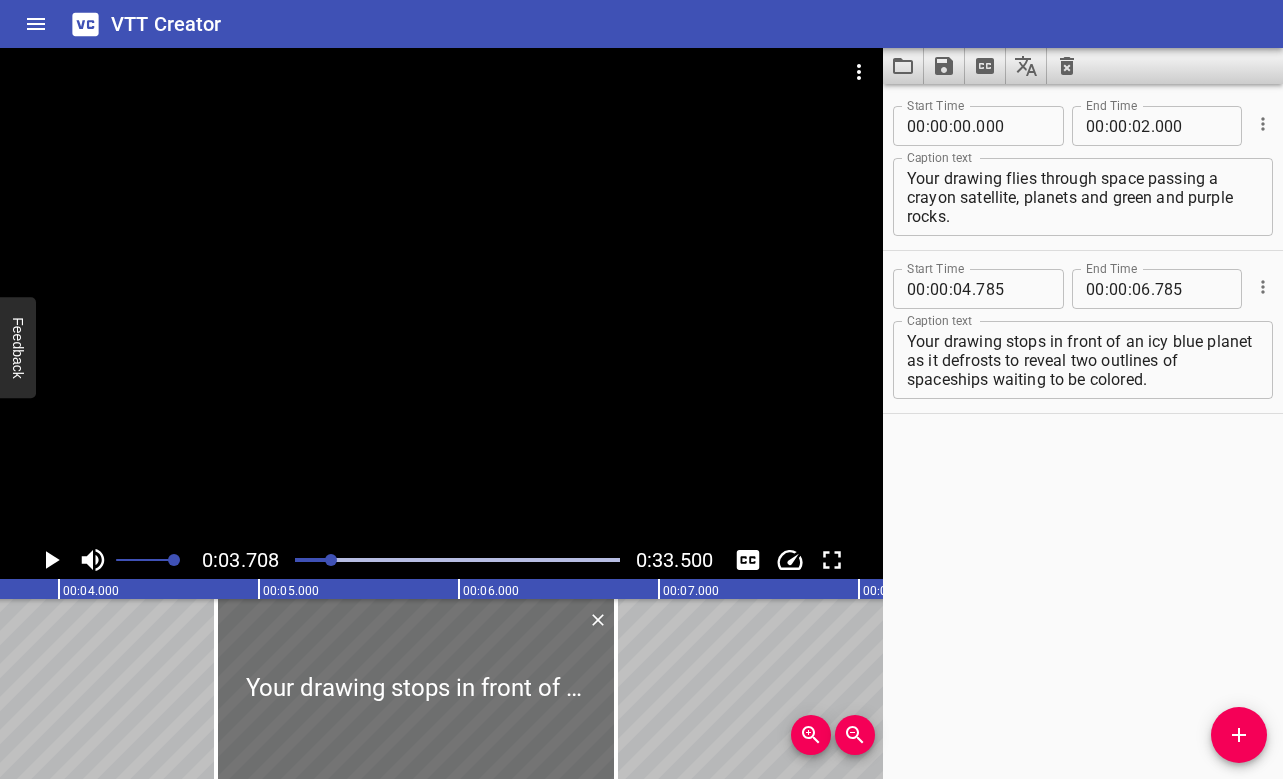 click at bounding box center [169, 560] 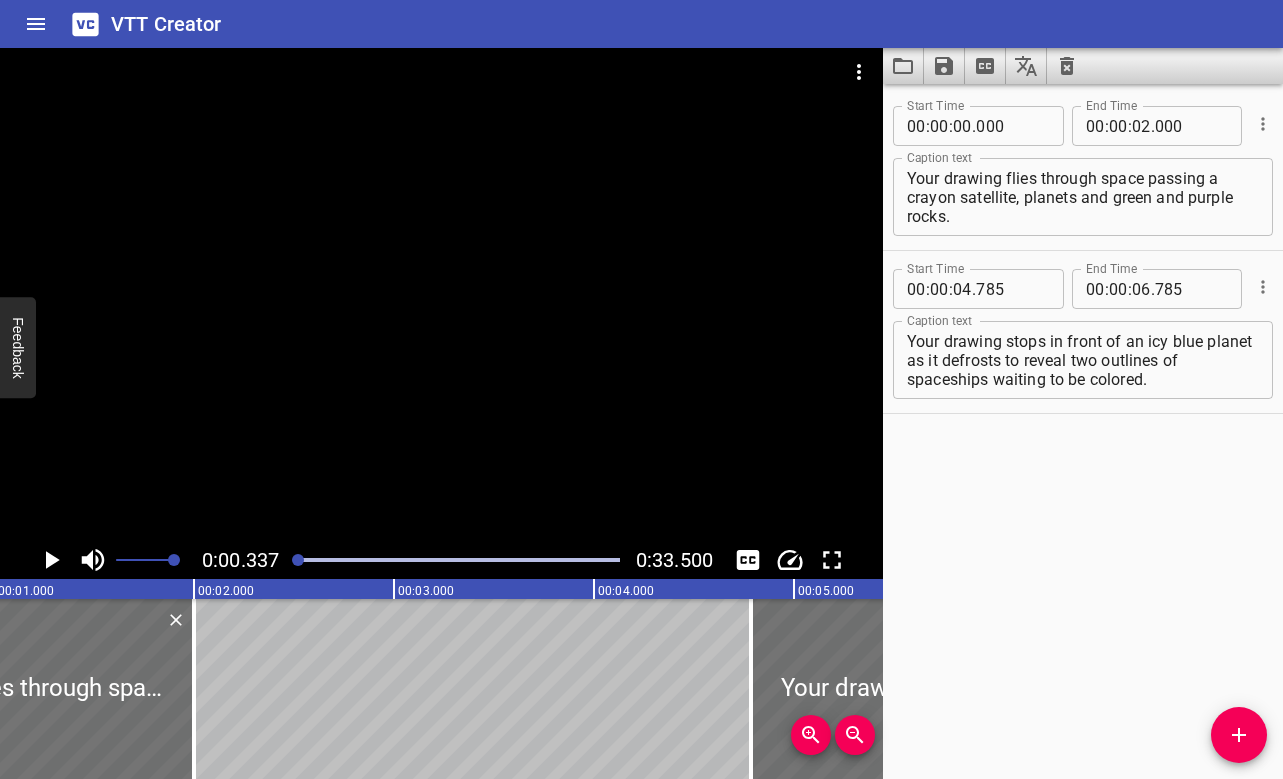 scroll, scrollTop: 0, scrollLeft: 67, axis: horizontal 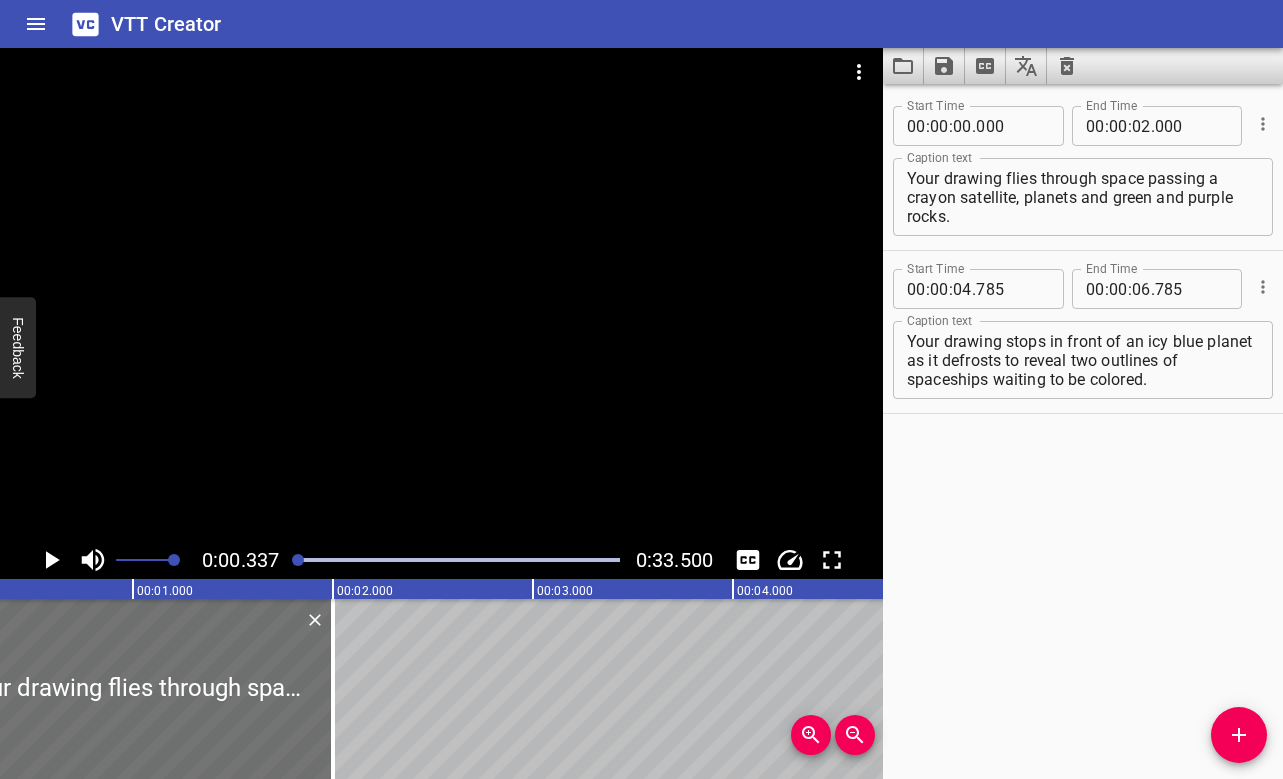 click at bounding box center (298, 560) 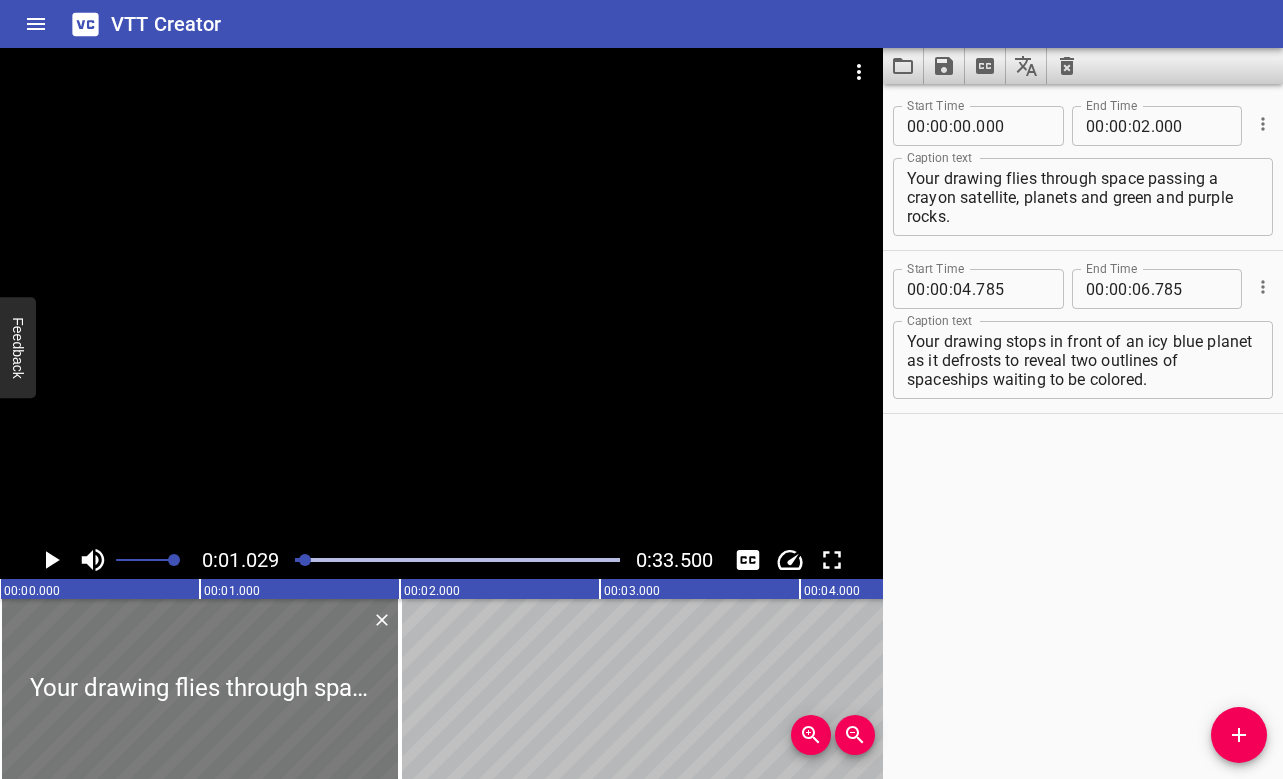 scroll, scrollTop: 0, scrollLeft: -1, axis: horizontal 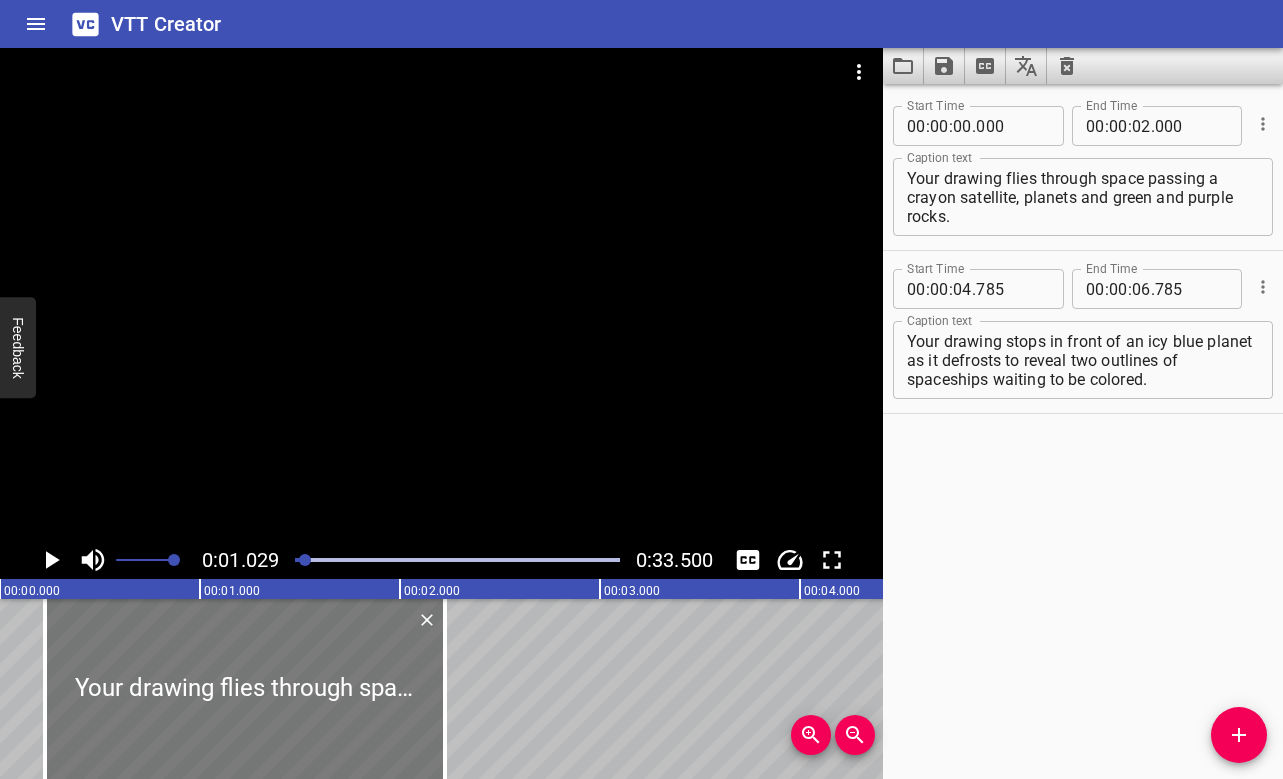 drag, startPoint x: 294, startPoint y: 641, endPoint x: 339, endPoint y: 640, distance: 45.01111 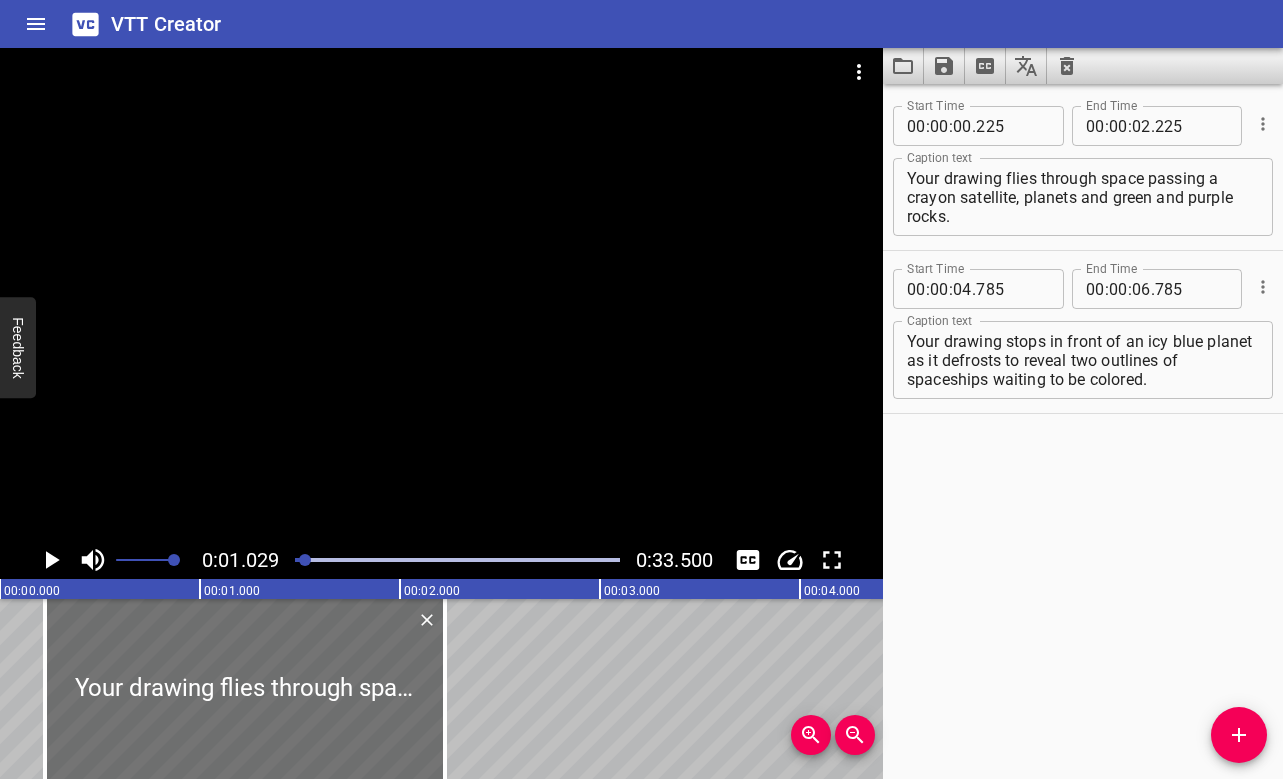 click at bounding box center (305, 560) 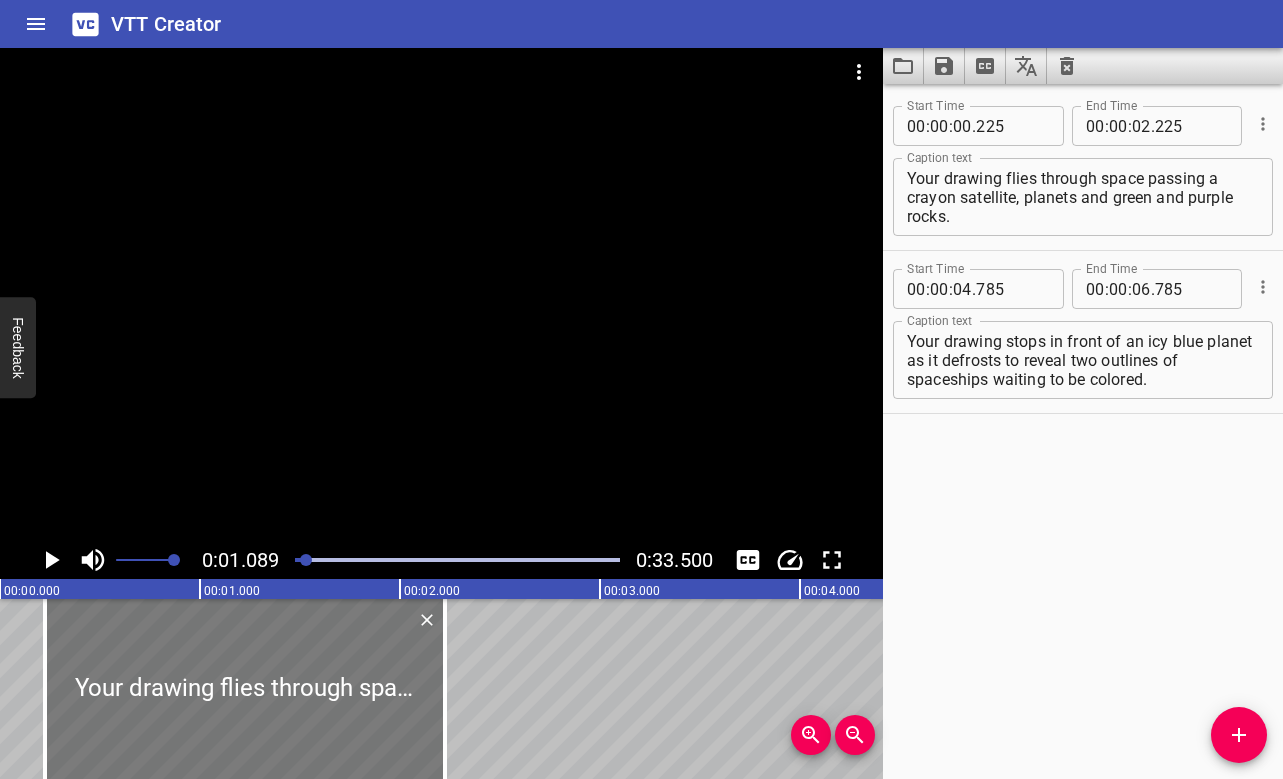 scroll, scrollTop: 0, scrollLeft: -2, axis: horizontal 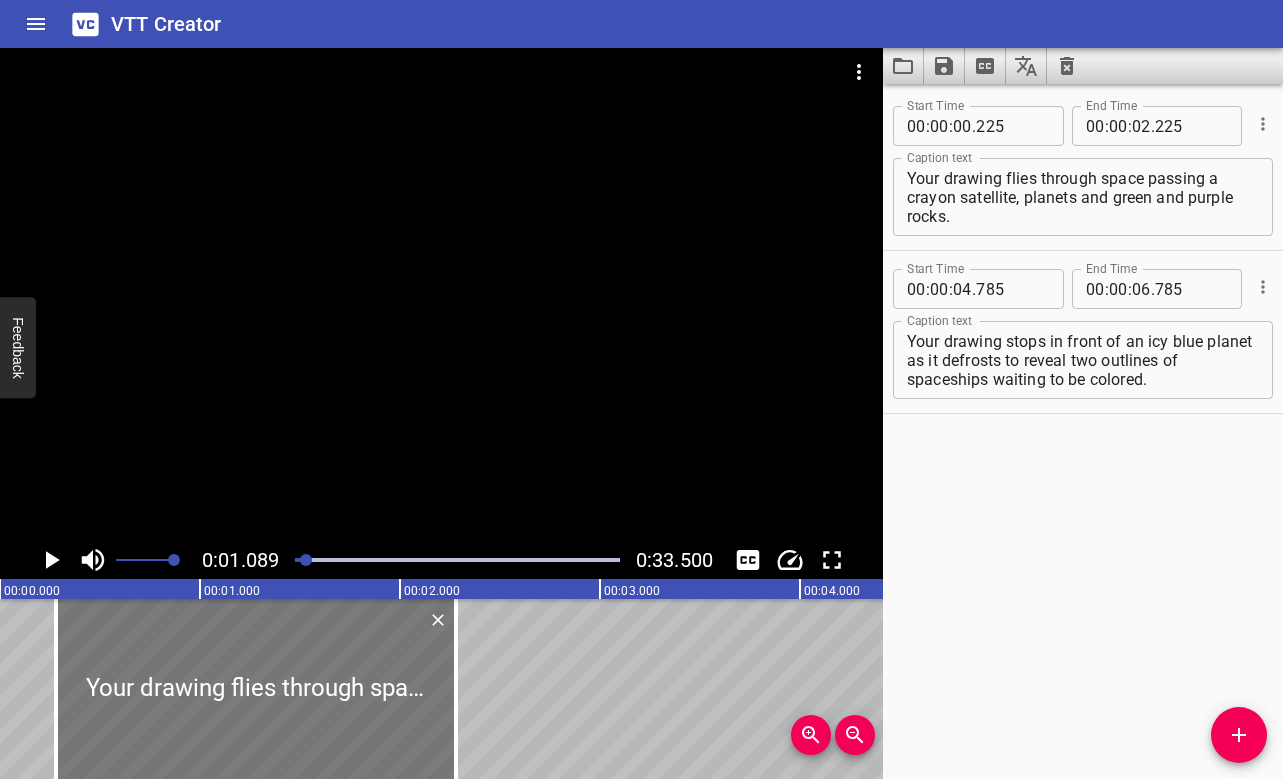 click at bounding box center (256, 689) 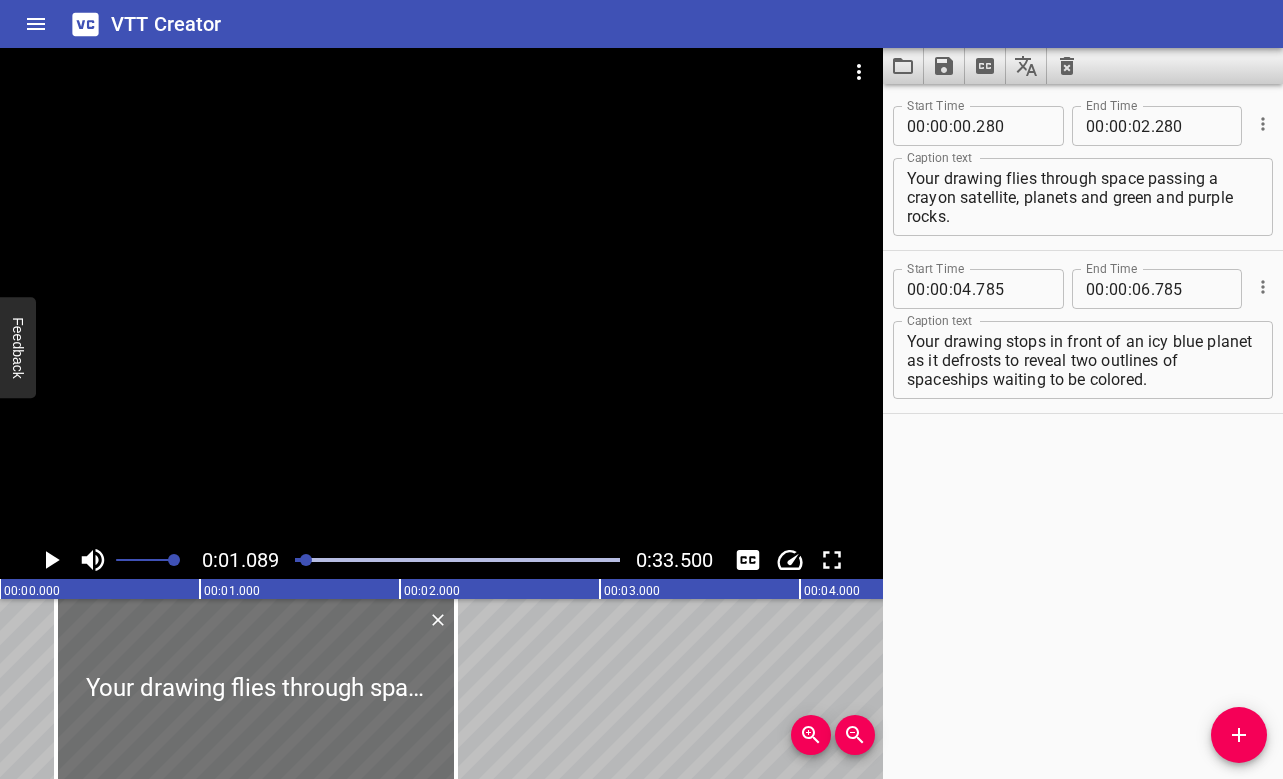 click at bounding box center [457, 560] 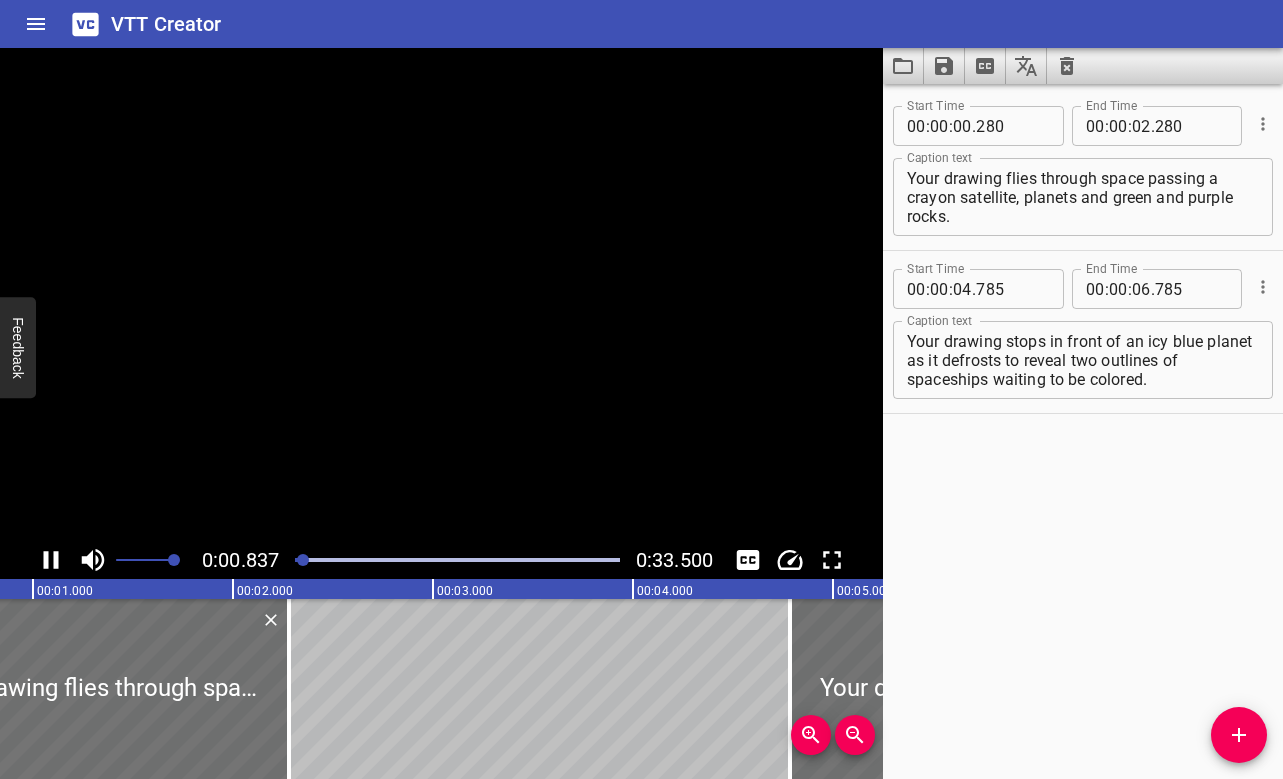 scroll, scrollTop: 0, scrollLeft: 194, axis: horizontal 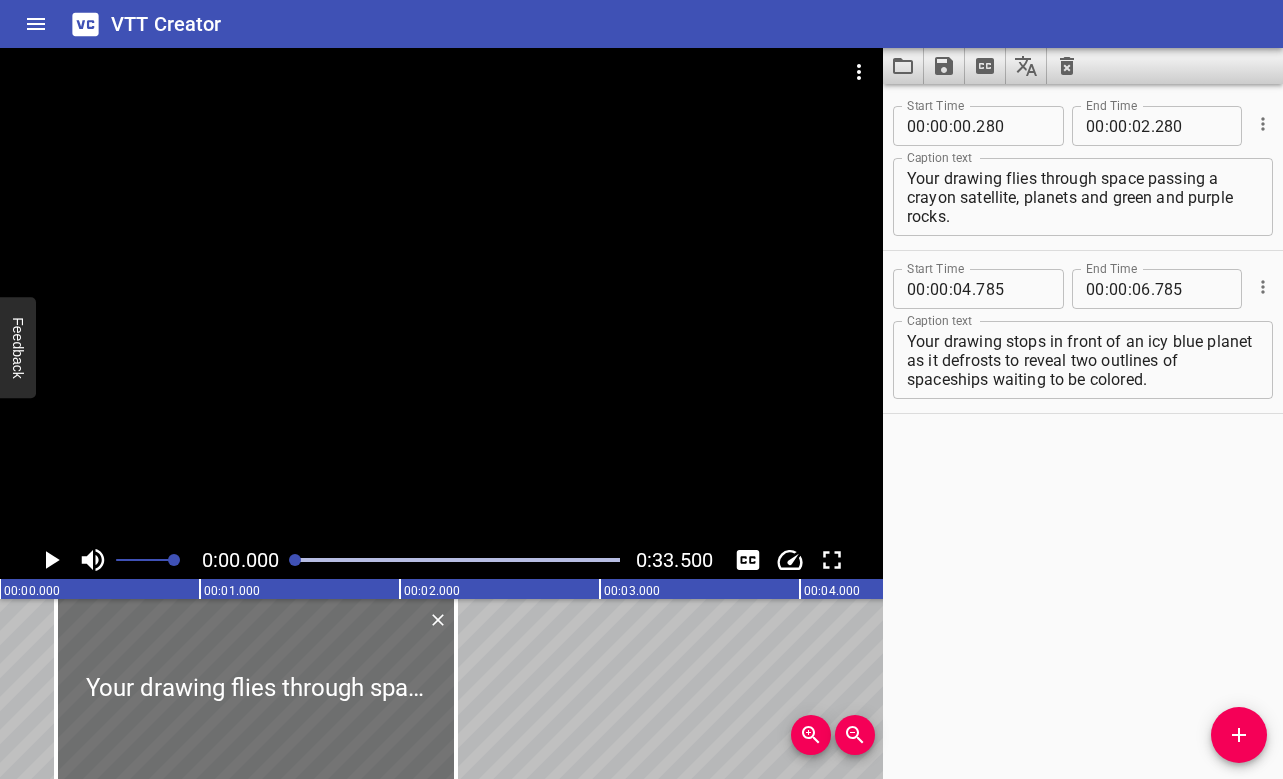 drag, startPoint x: 306, startPoint y: 559, endPoint x: 293, endPoint y: 553, distance: 14.3178215 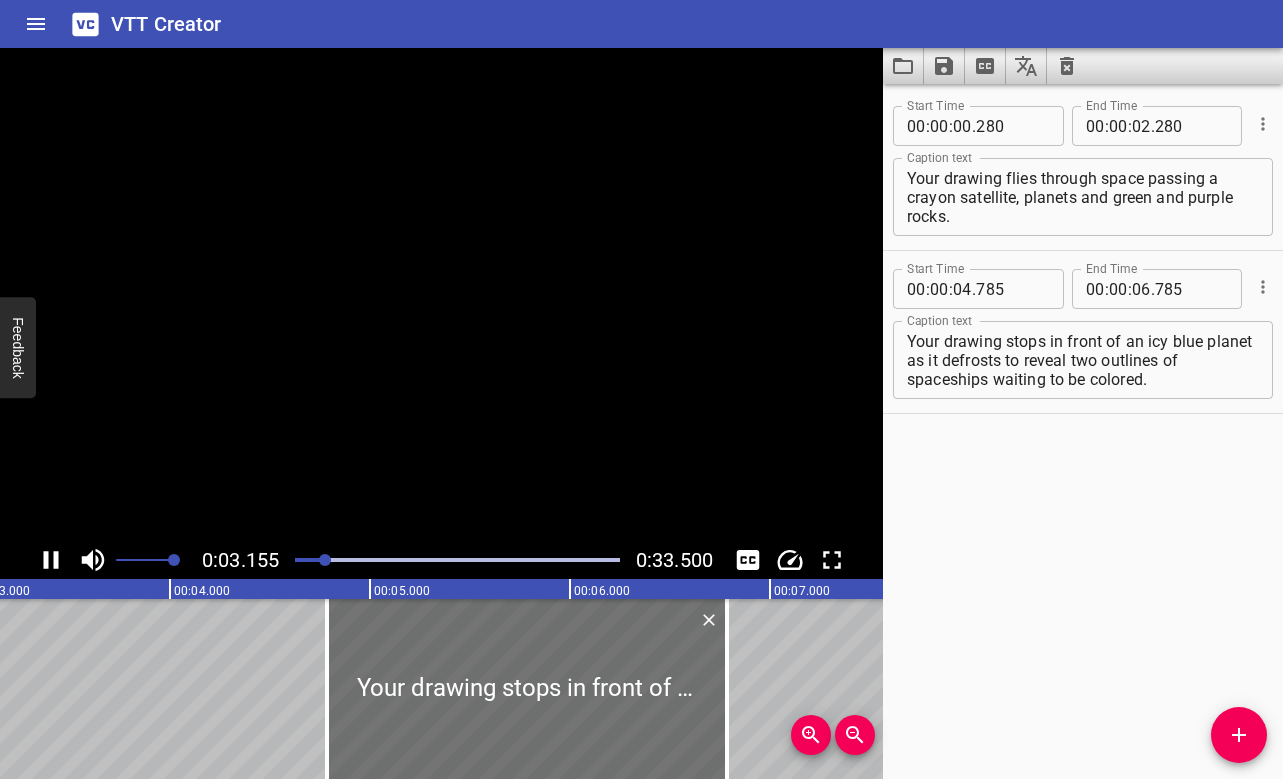 scroll, scrollTop: 0, scrollLeft: 680, axis: horizontal 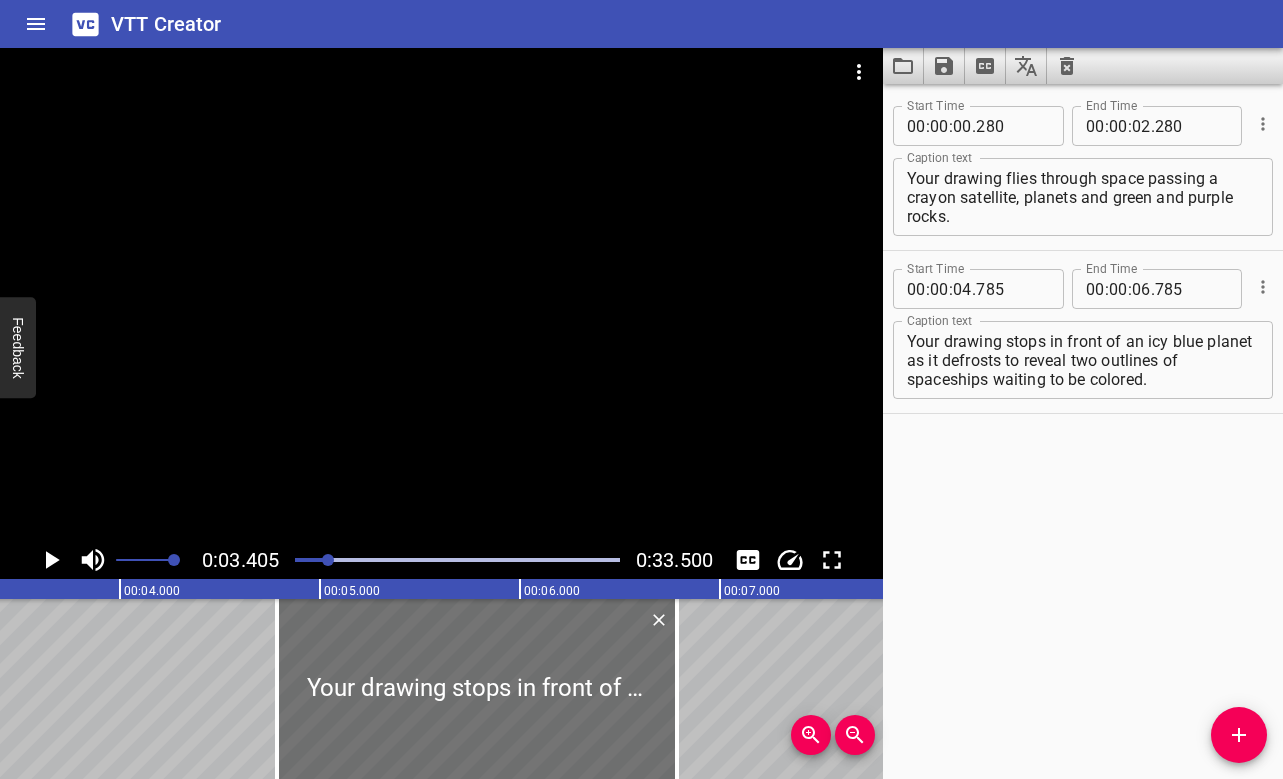 click at bounding box center (166, 560) 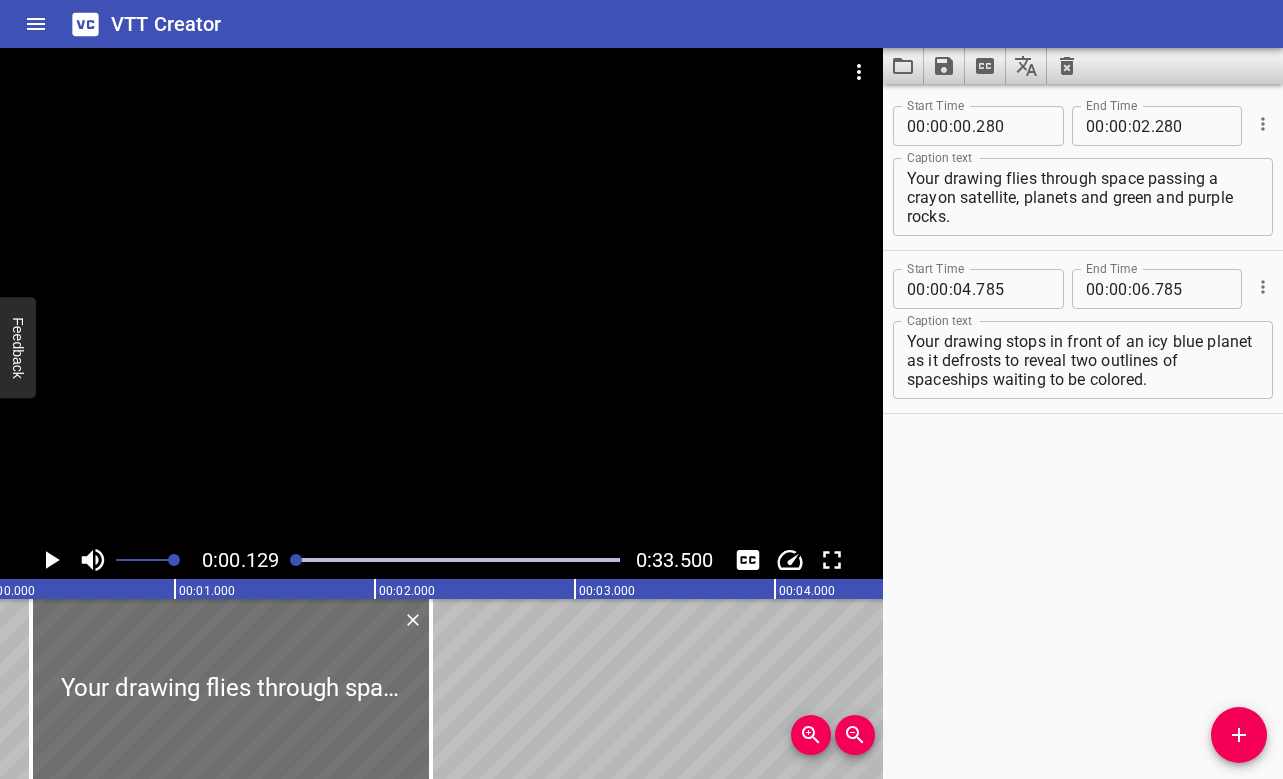 click at bounding box center (441, 294) 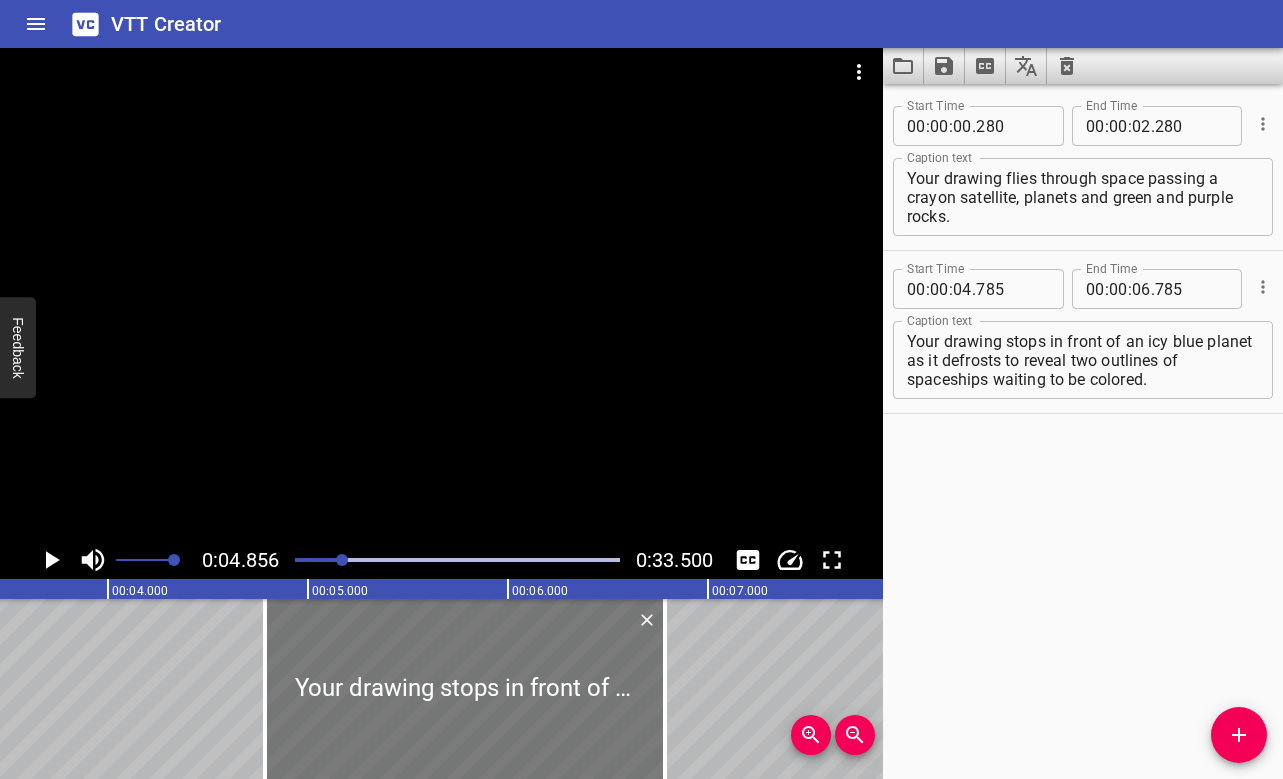 scroll, scrollTop: 0, scrollLeft: 569, axis: horizontal 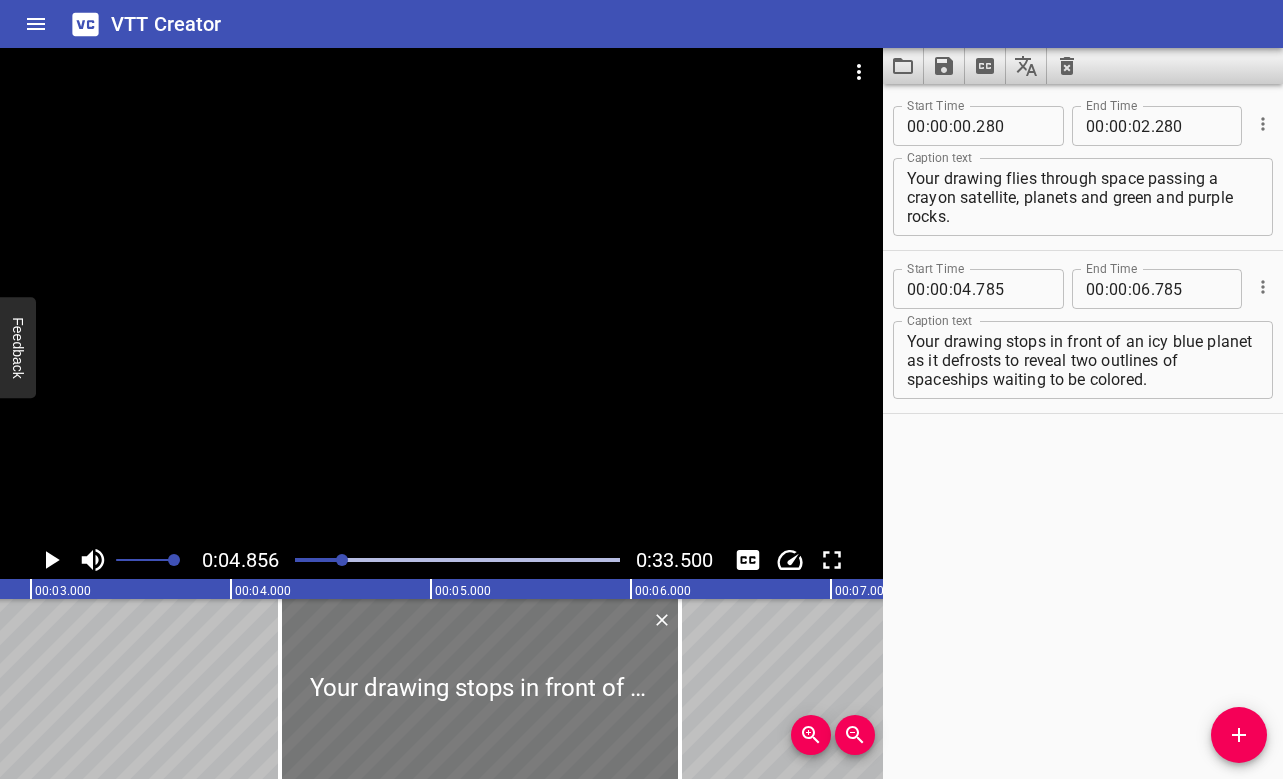 drag, startPoint x: 481, startPoint y: 652, endPoint x: 372, endPoint y: 646, distance: 109.165016 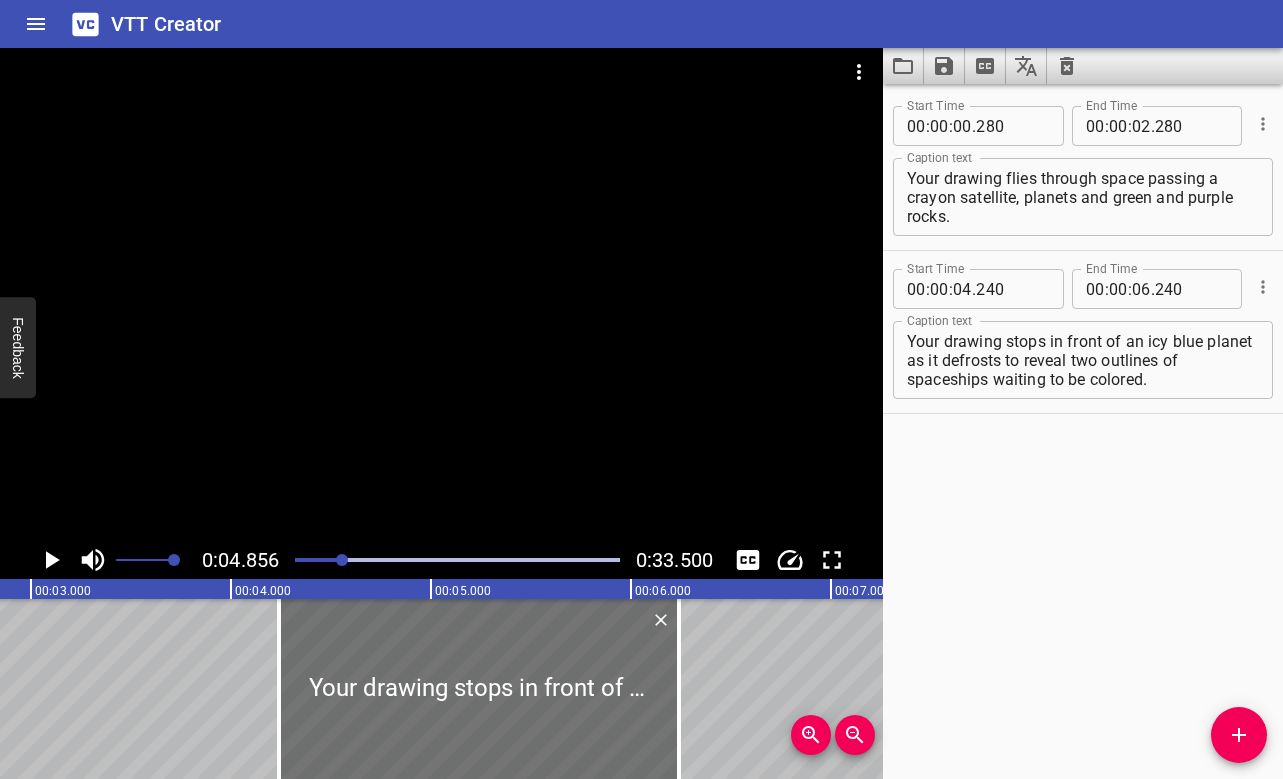 click at bounding box center [180, 560] 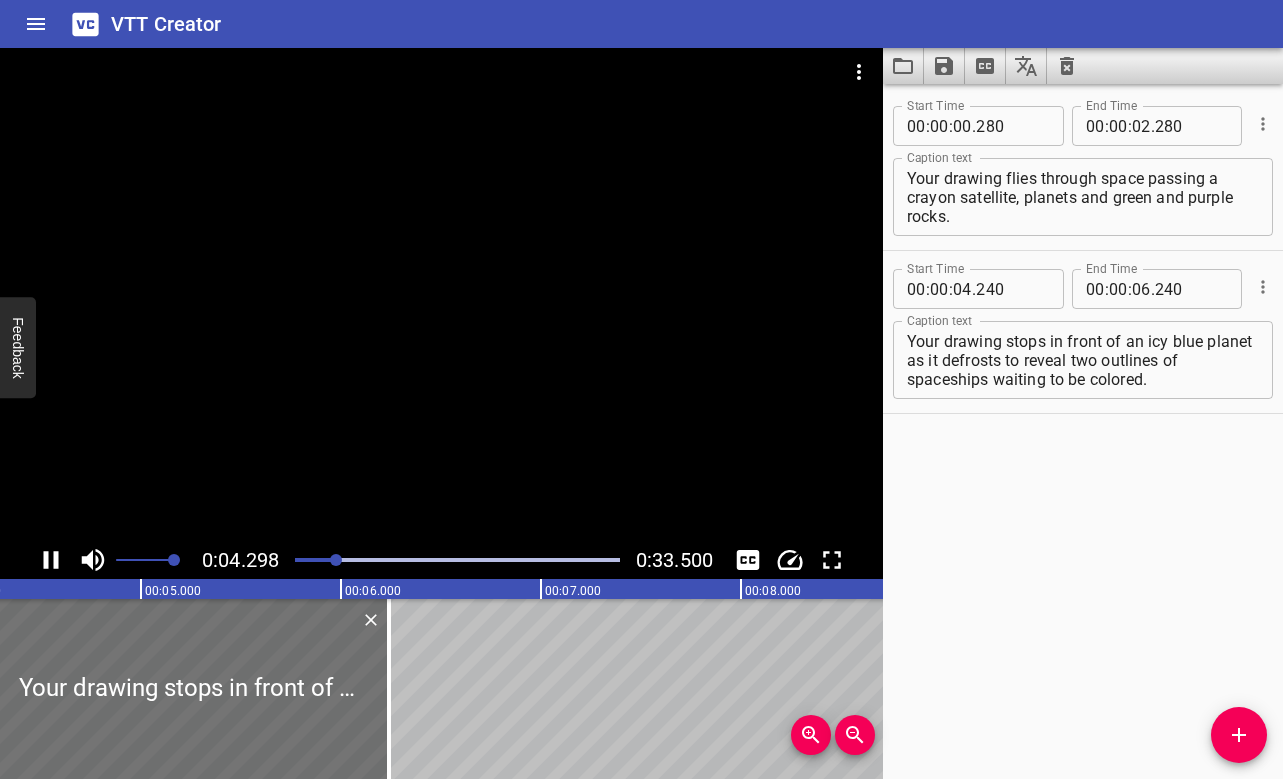 scroll, scrollTop: 0, scrollLeft: 906, axis: horizontal 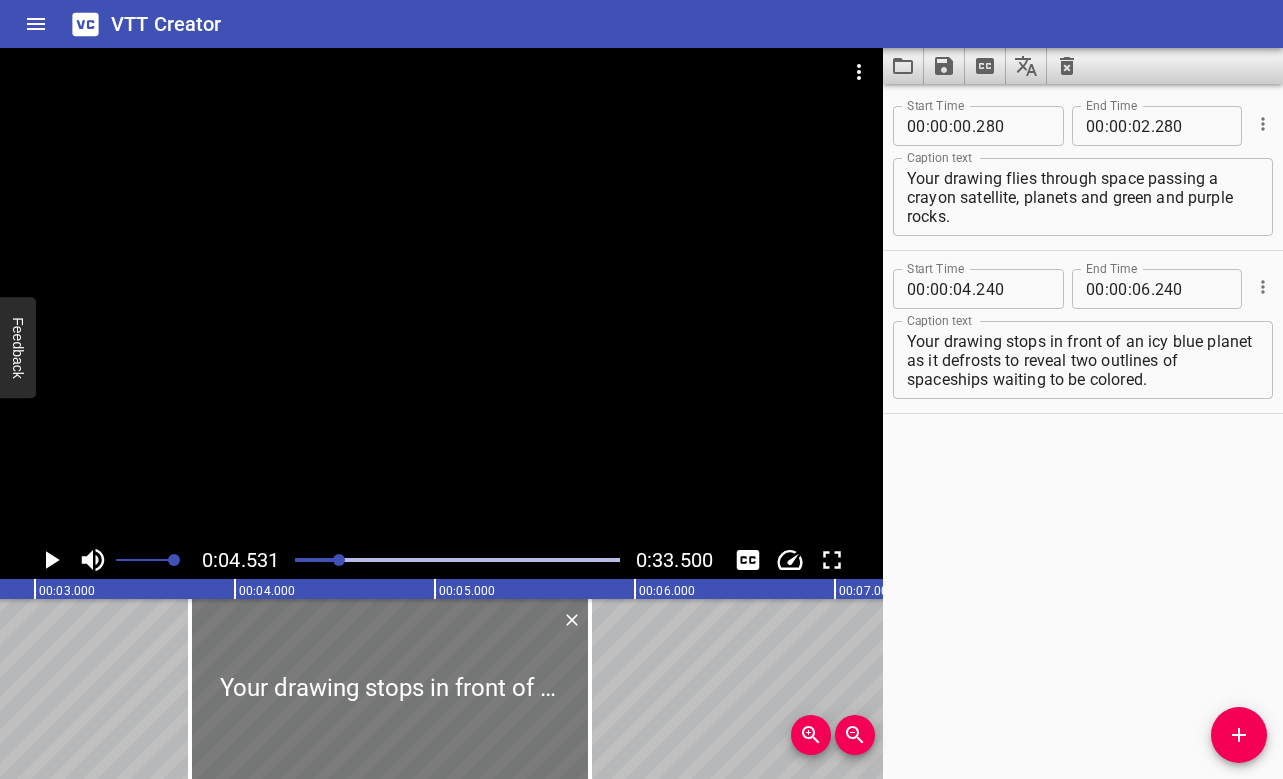 drag, startPoint x: 368, startPoint y: 632, endPoint x: 275, endPoint y: 627, distance: 93.13431 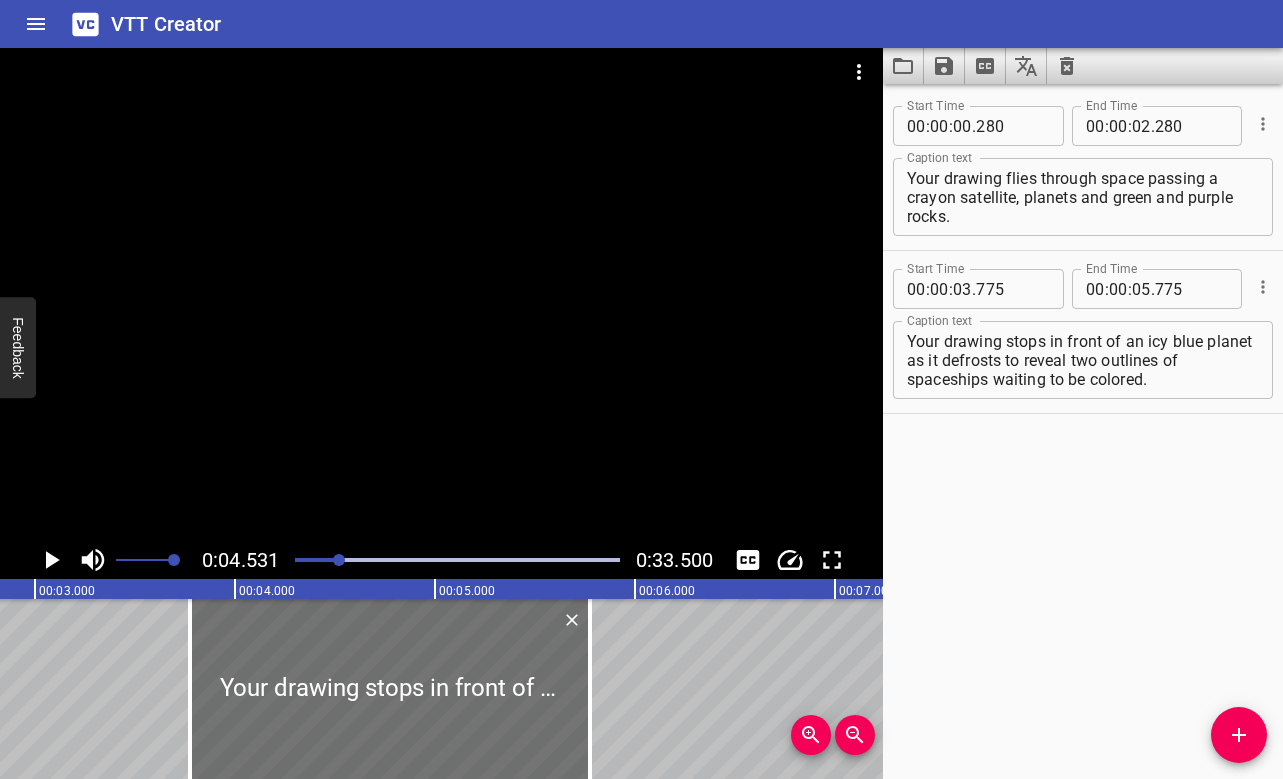click at bounding box center (457, 560) 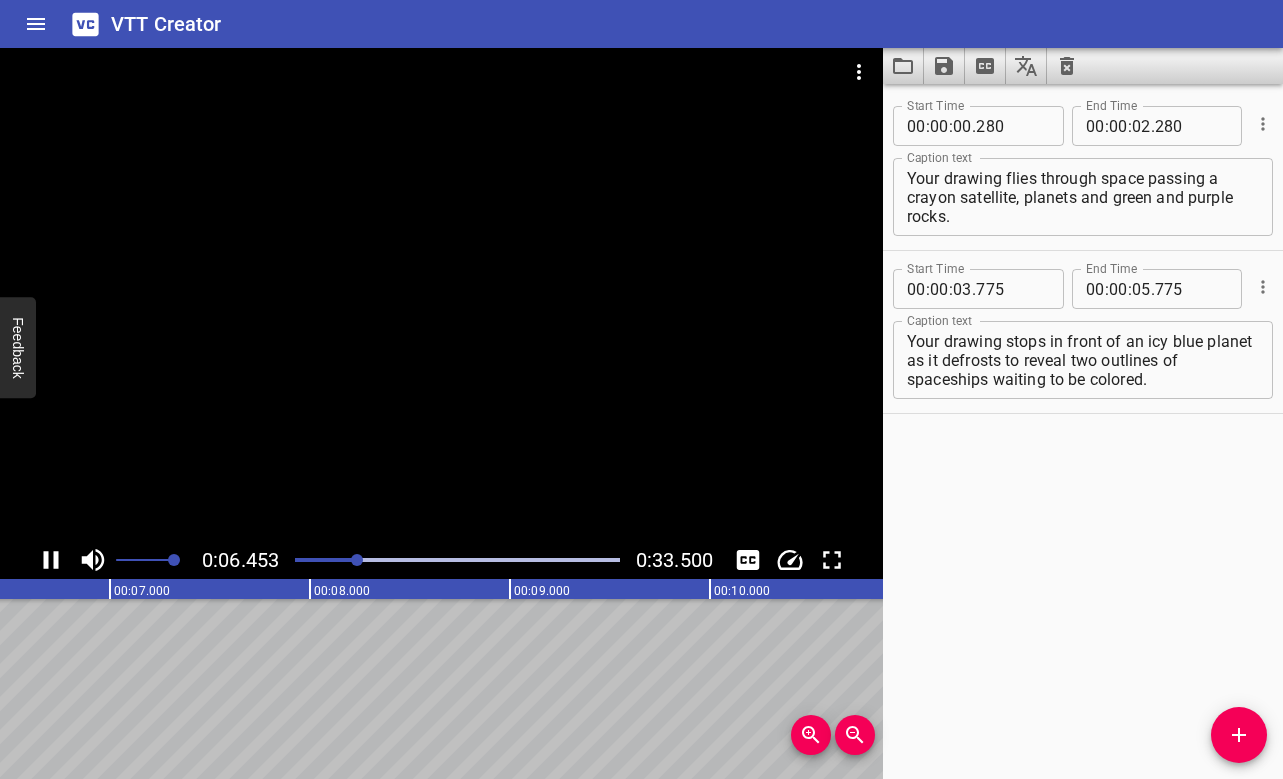 scroll, scrollTop: 0, scrollLeft: 1347, axis: horizontal 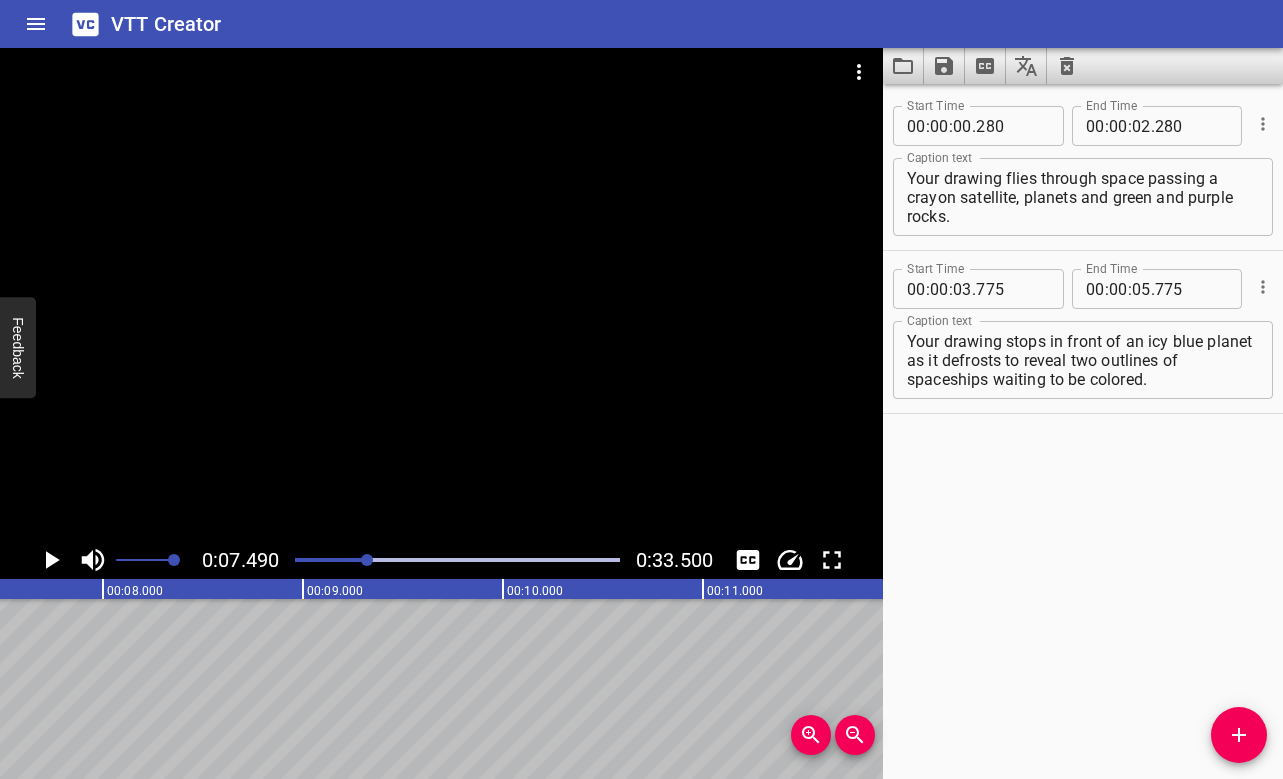 click at bounding box center [457, 560] 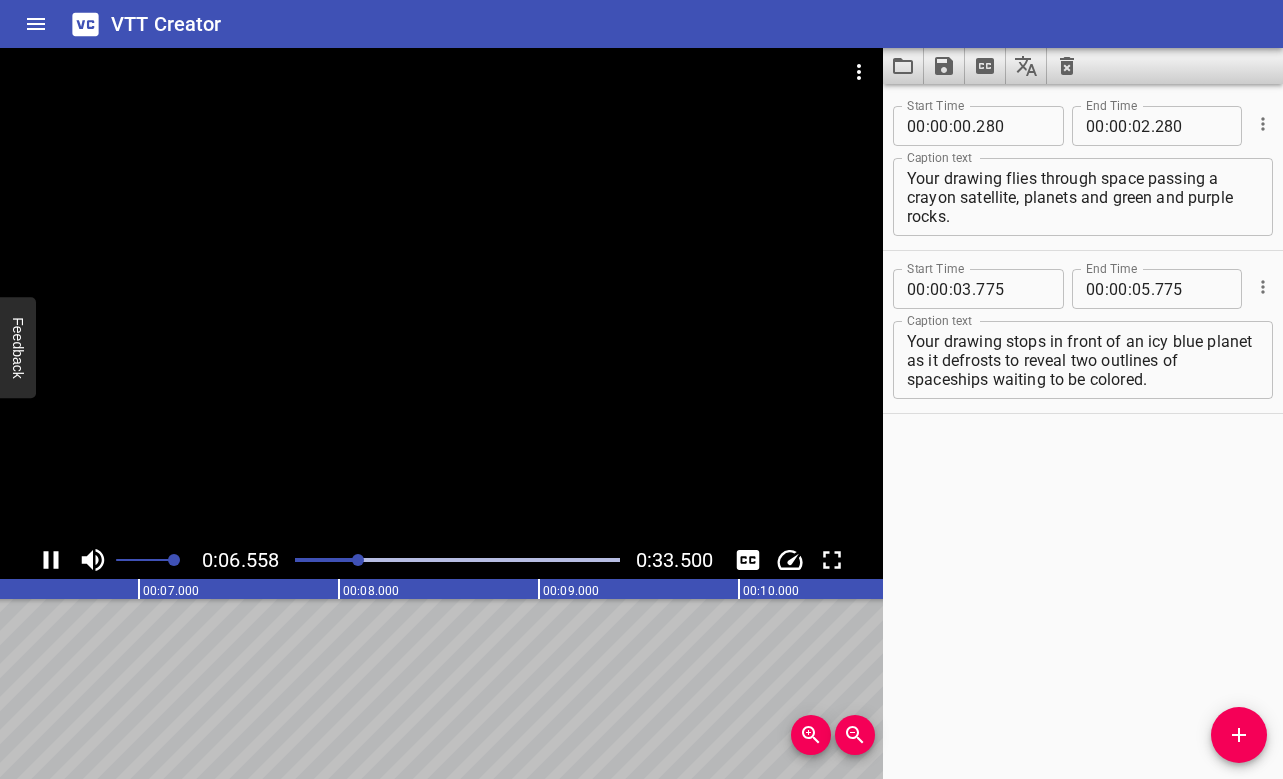 scroll, scrollTop: 0, scrollLeft: 1311, axis: horizontal 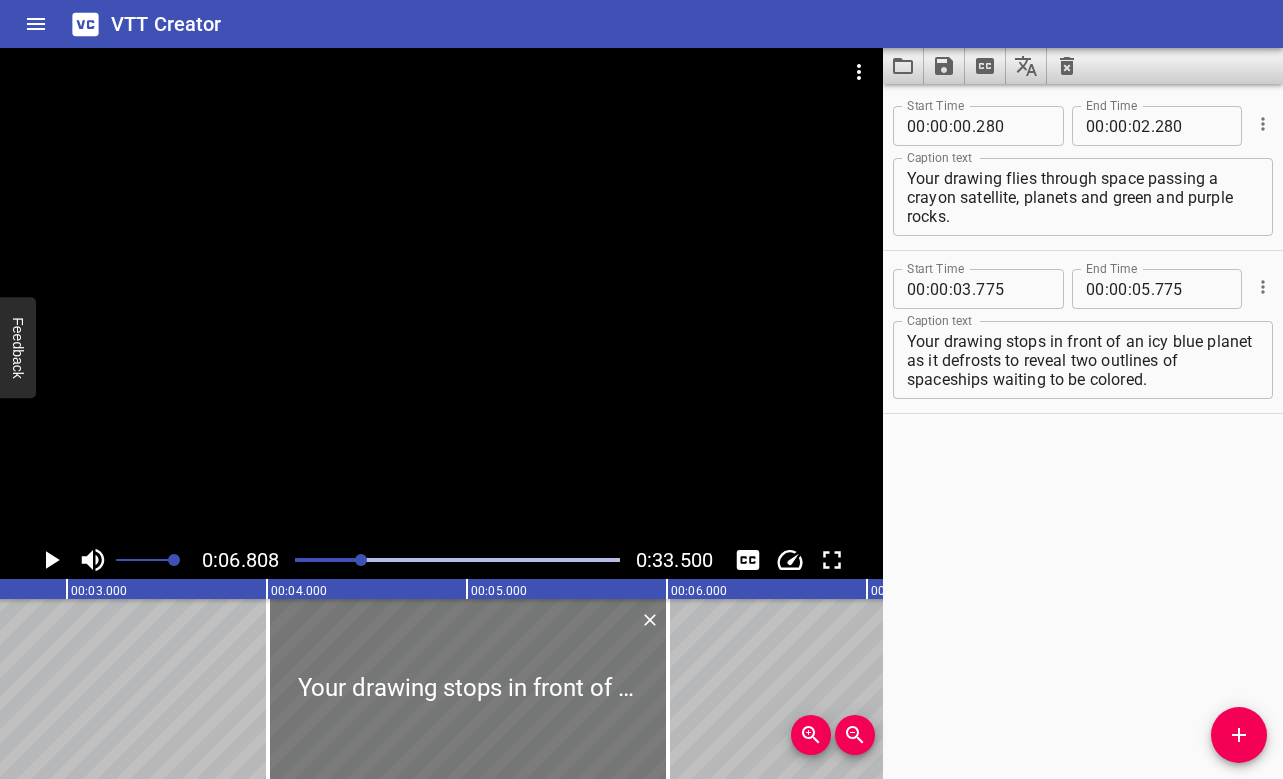 drag, startPoint x: 281, startPoint y: 665, endPoint x: 327, endPoint y: 660, distance: 46.270943 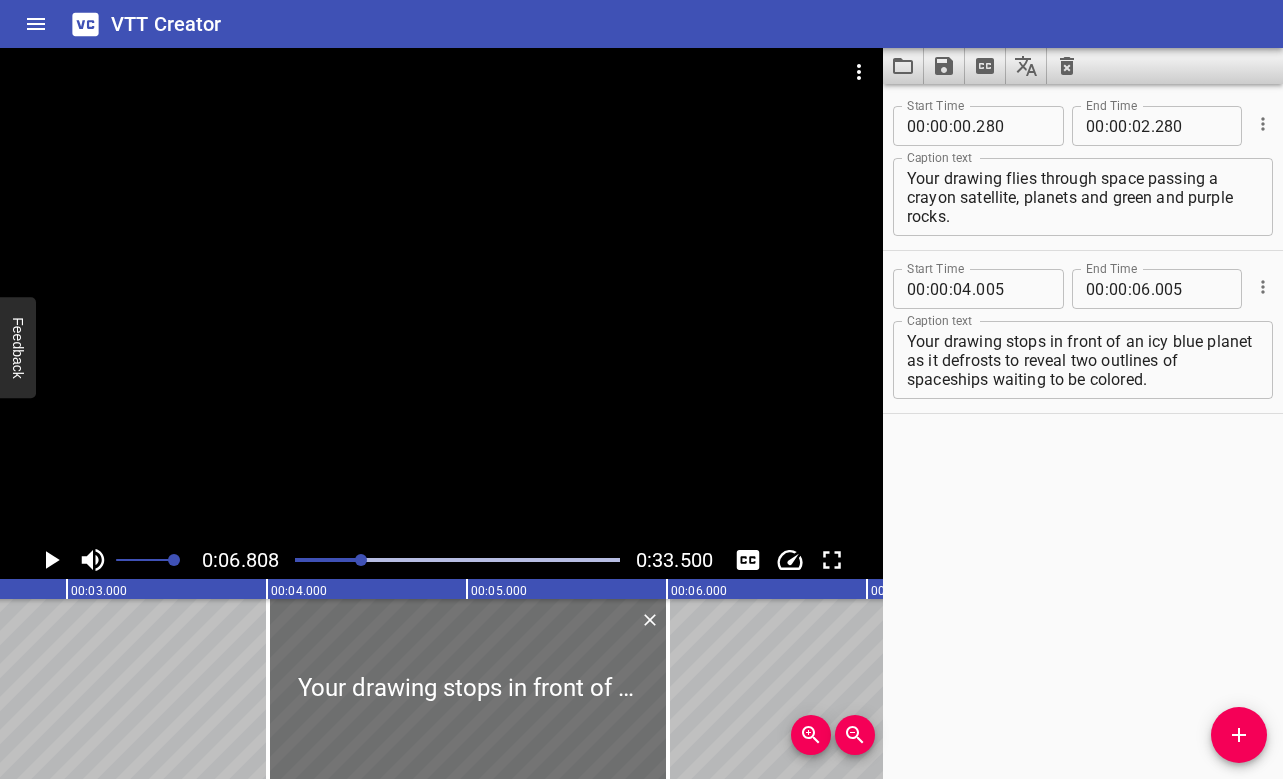 click at bounding box center (457, 560) 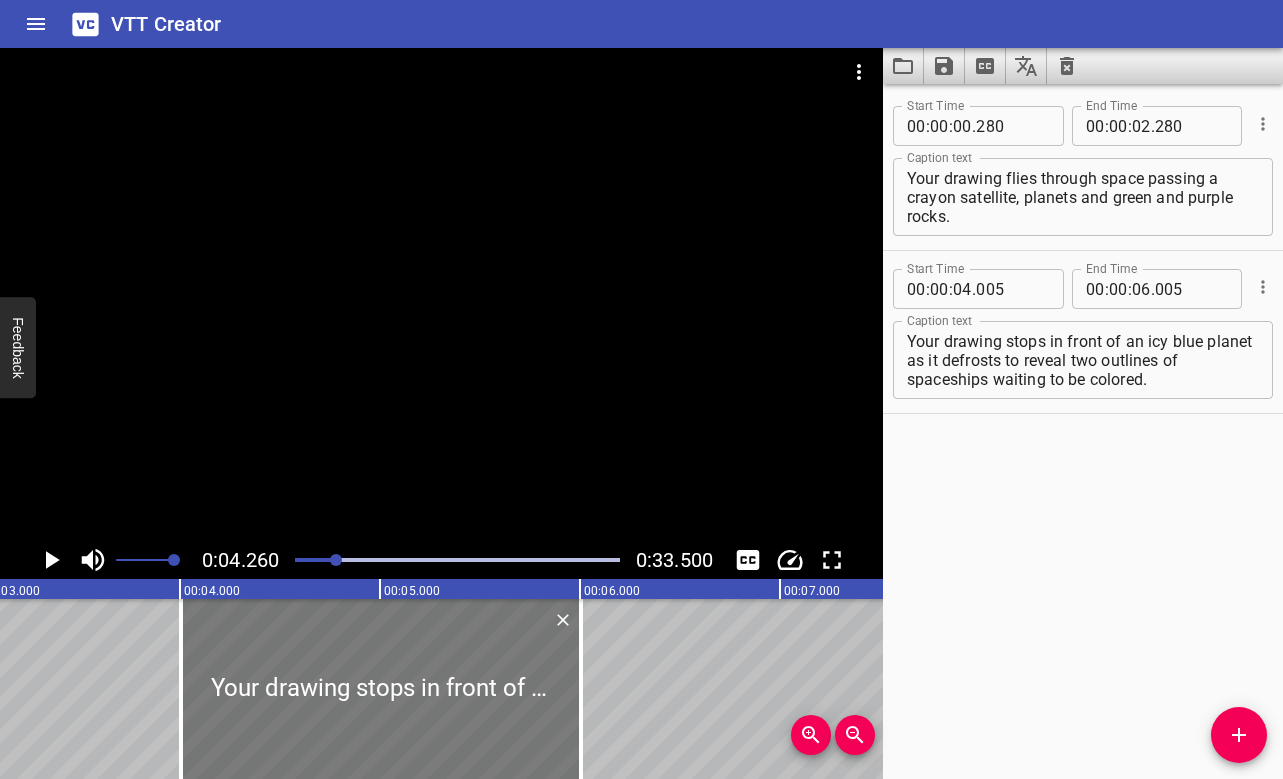 scroll, scrollTop: 0, scrollLeft: 624, axis: horizontal 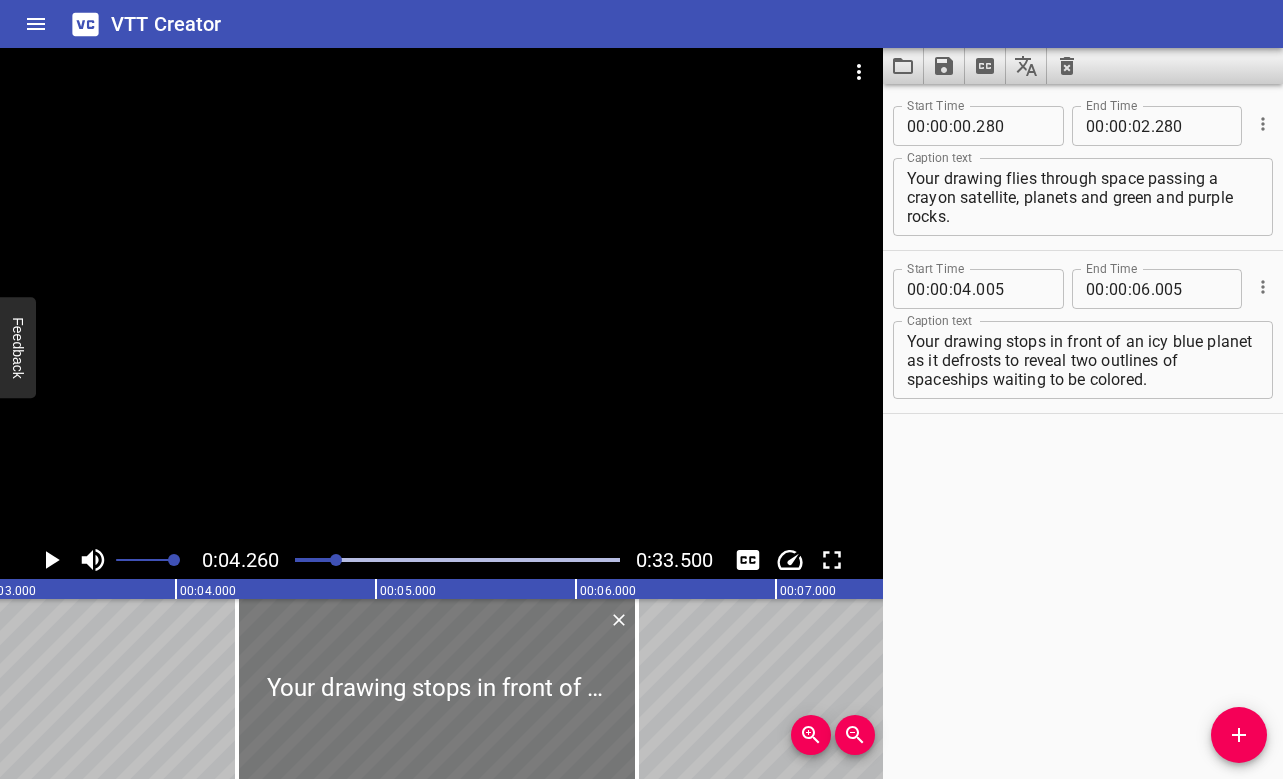 drag, startPoint x: 362, startPoint y: 656, endPoint x: 425, endPoint y: 651, distance: 63.1981 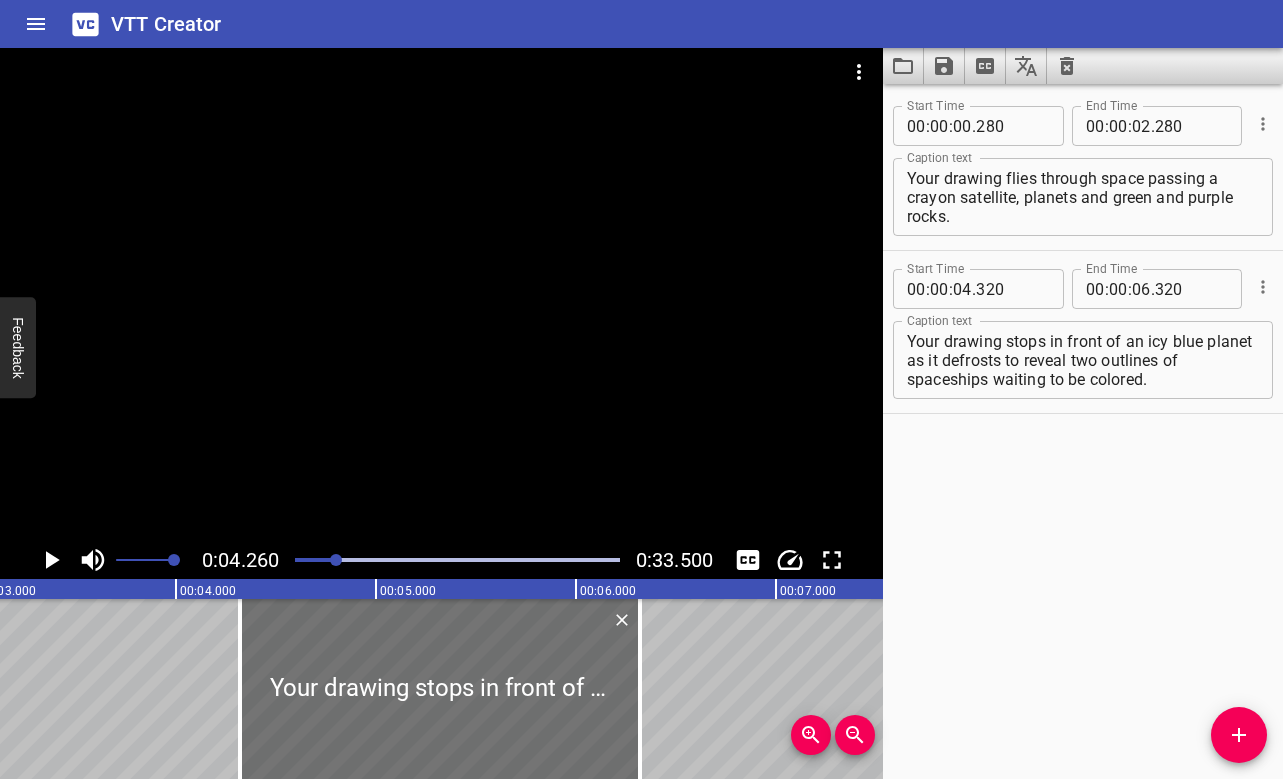 click at bounding box center (457, 560) 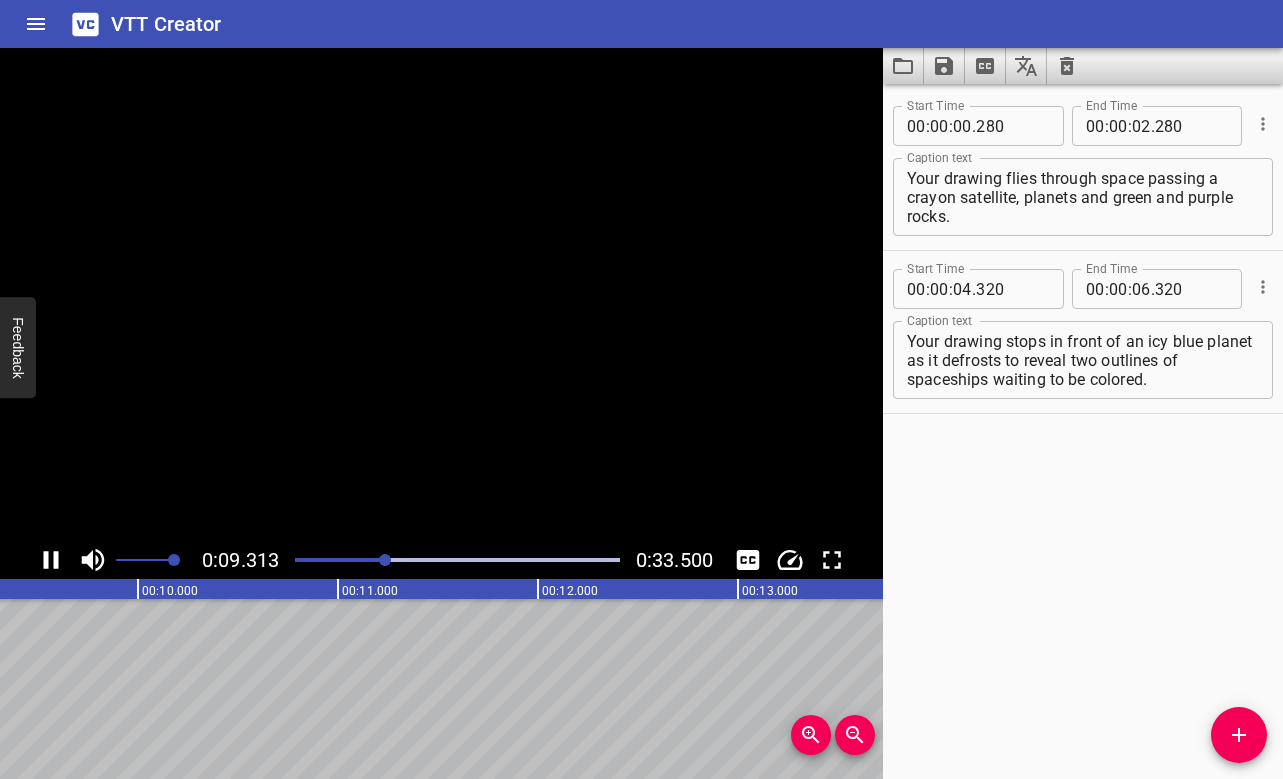 scroll, scrollTop: 0, scrollLeft: 1912, axis: horizontal 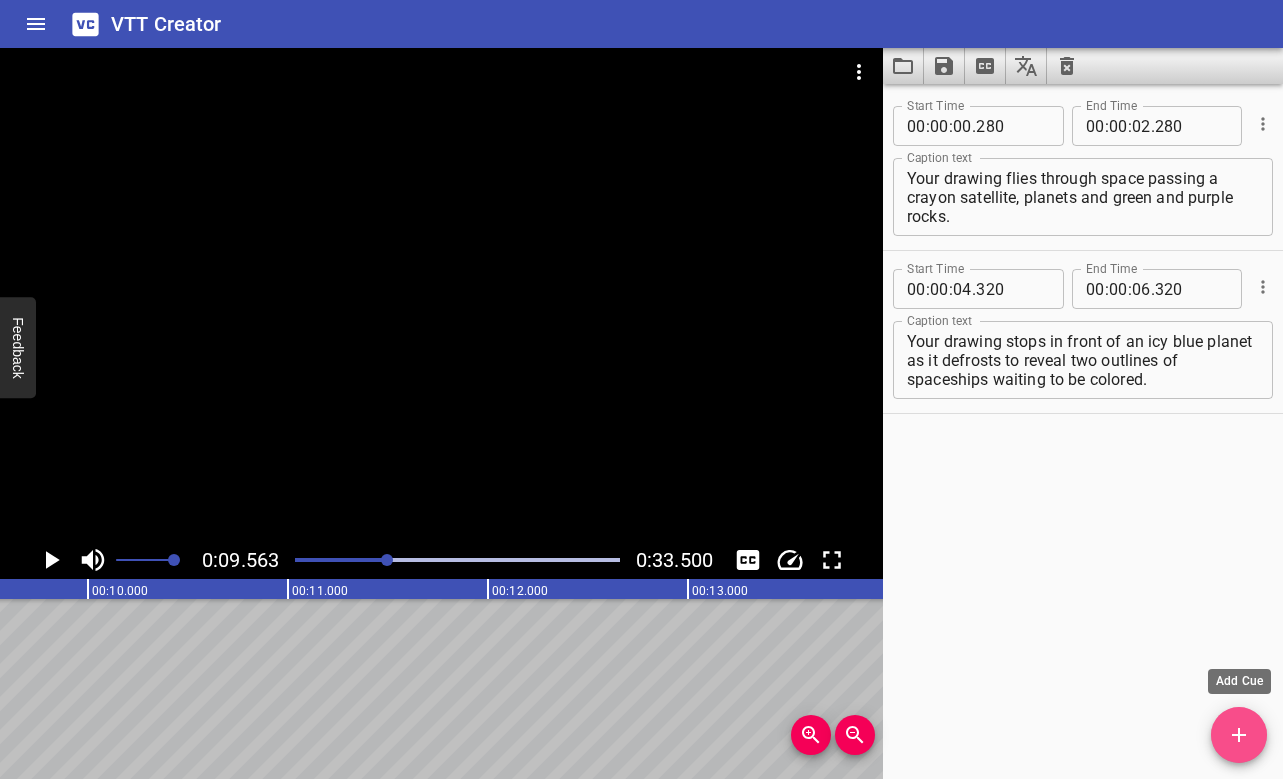 click 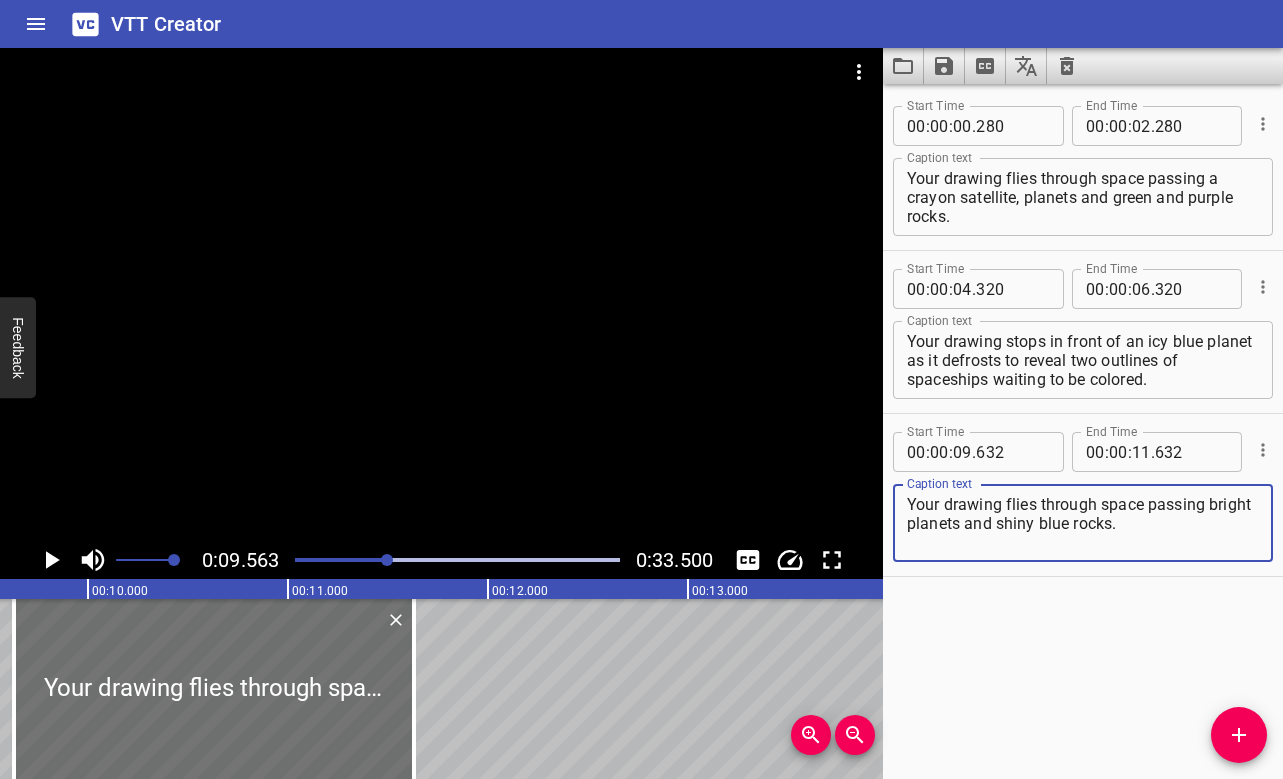 type on "Your drawing flies through space passing bright planets and shiny blue rocks." 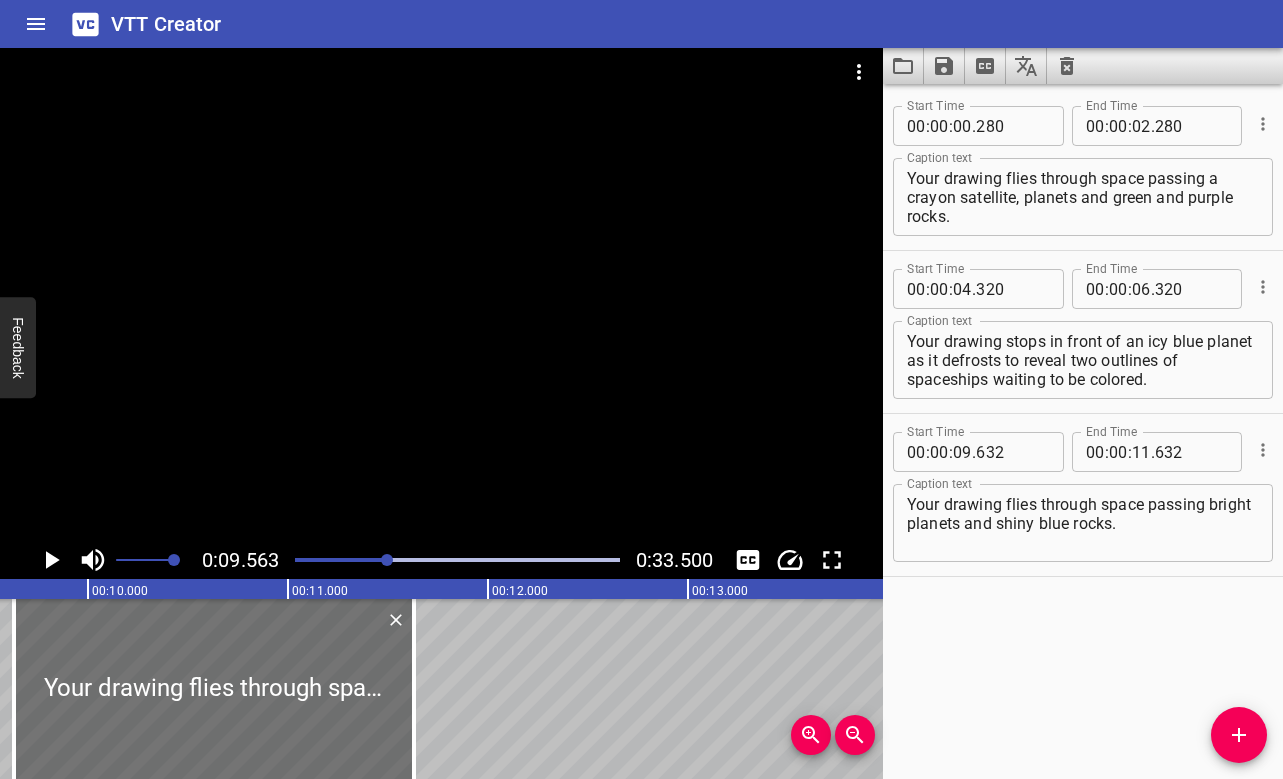 click at bounding box center (441, 294) 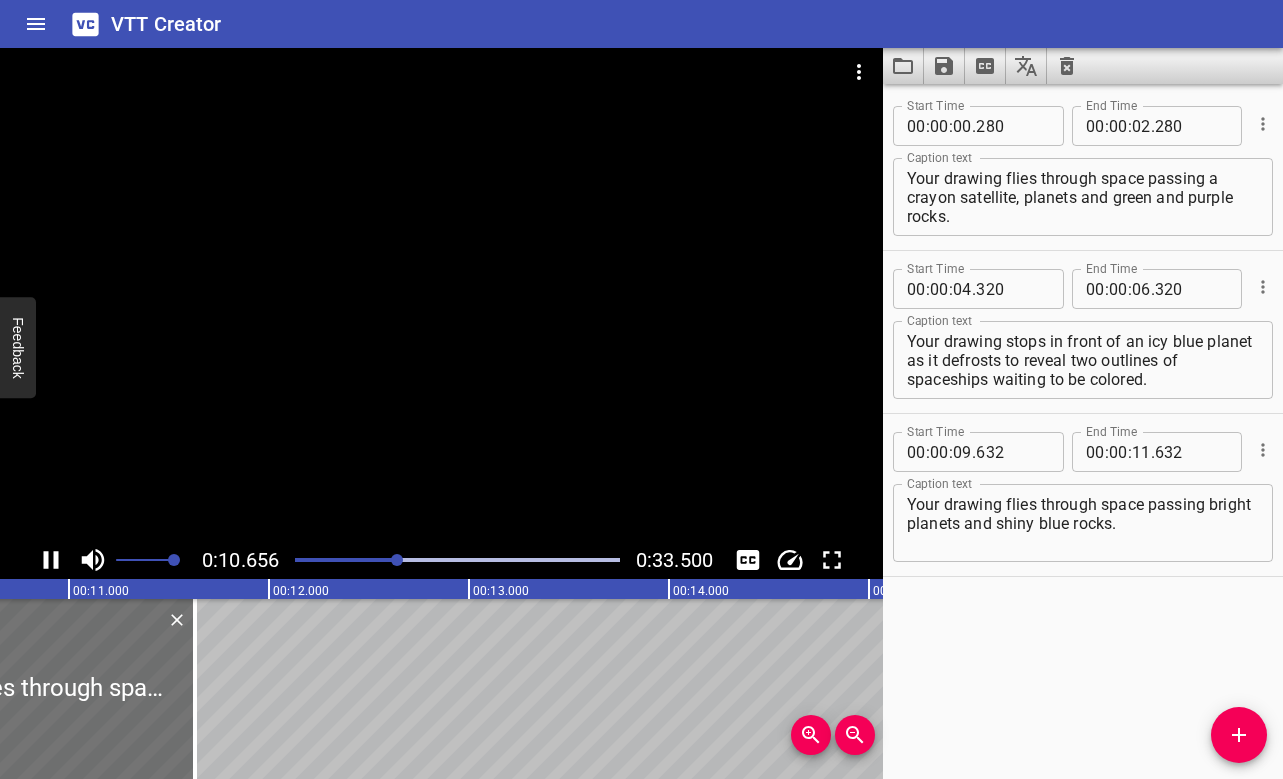 click at bounding box center (441, 294) 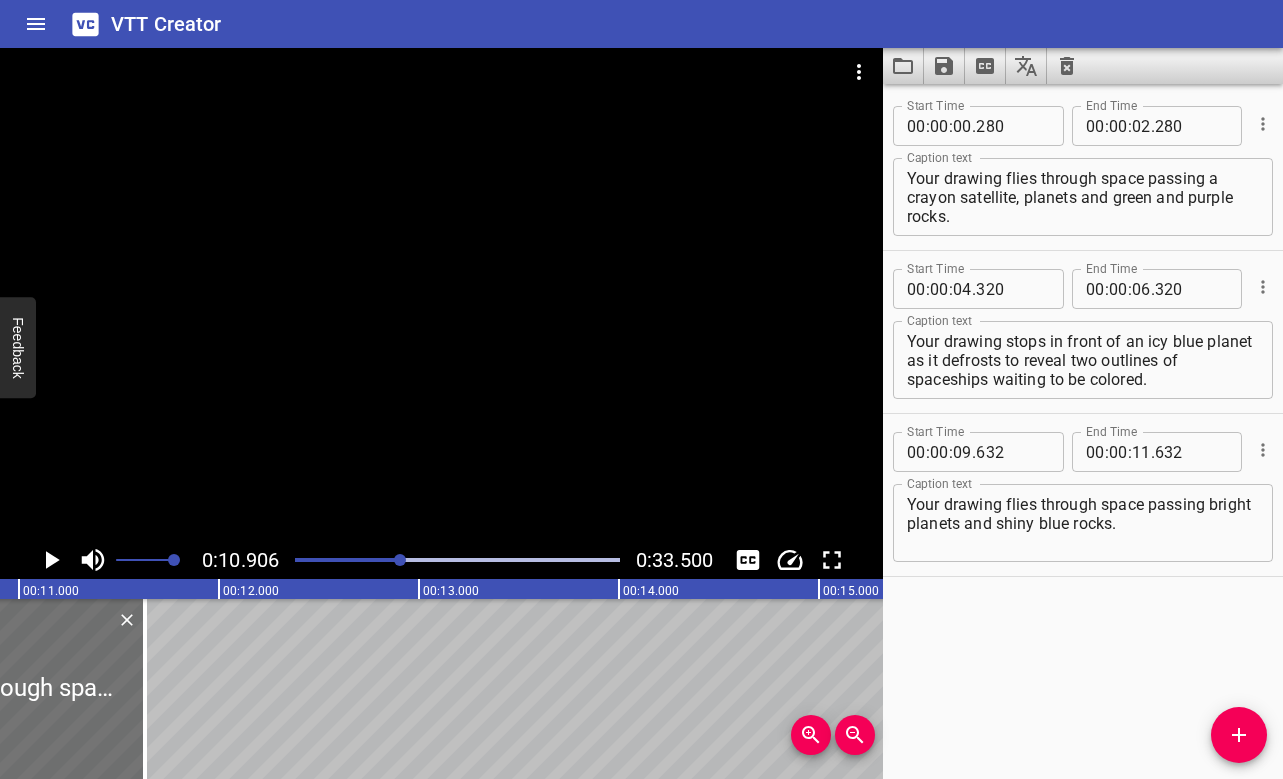 click at bounding box center [457, 560] 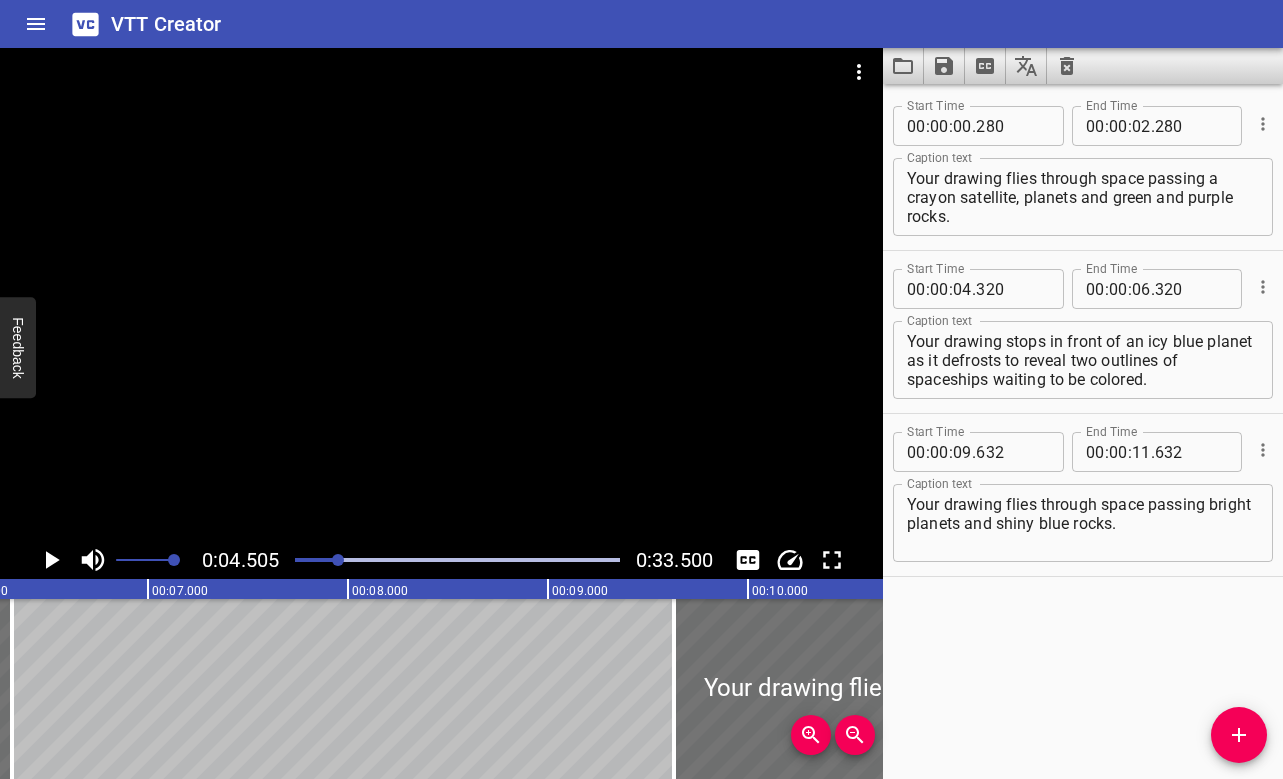 scroll, scrollTop: 0, scrollLeft: 1399, axis: horizontal 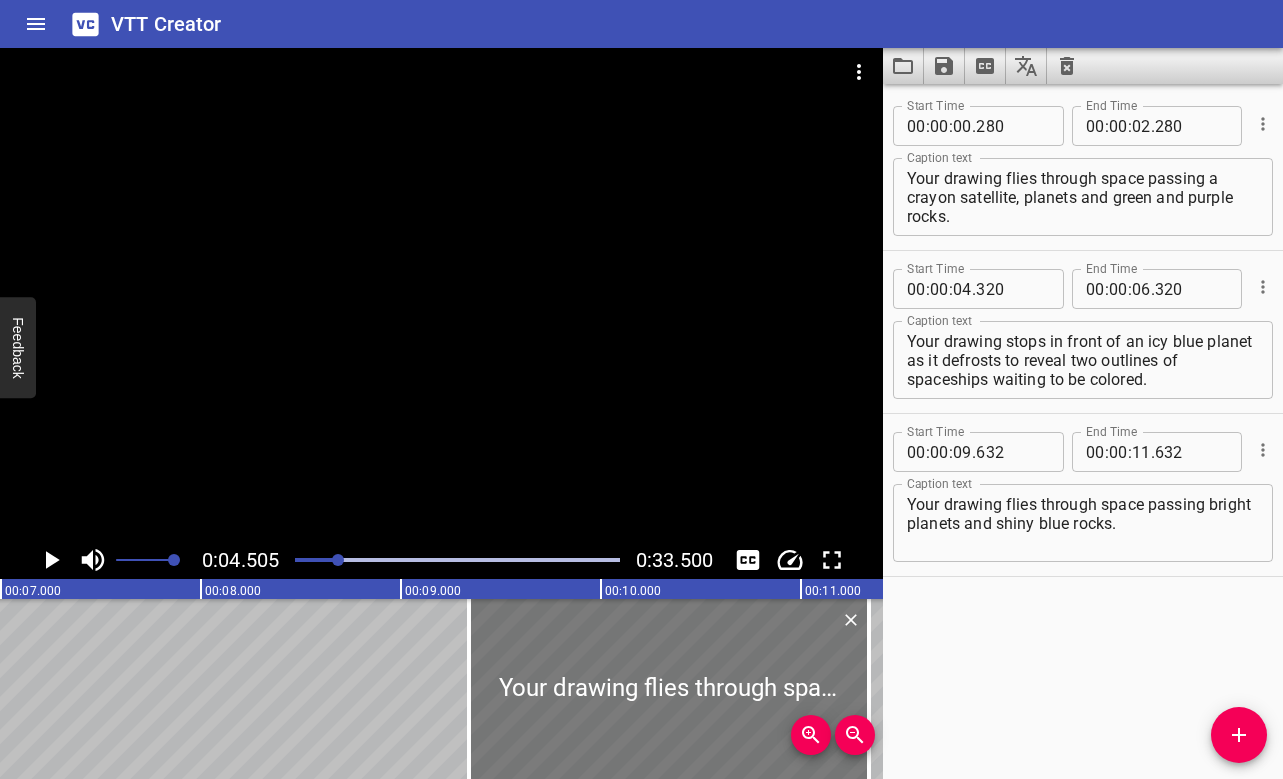 drag, startPoint x: 602, startPoint y: 666, endPoint x: 543, endPoint y: 664, distance: 59.03389 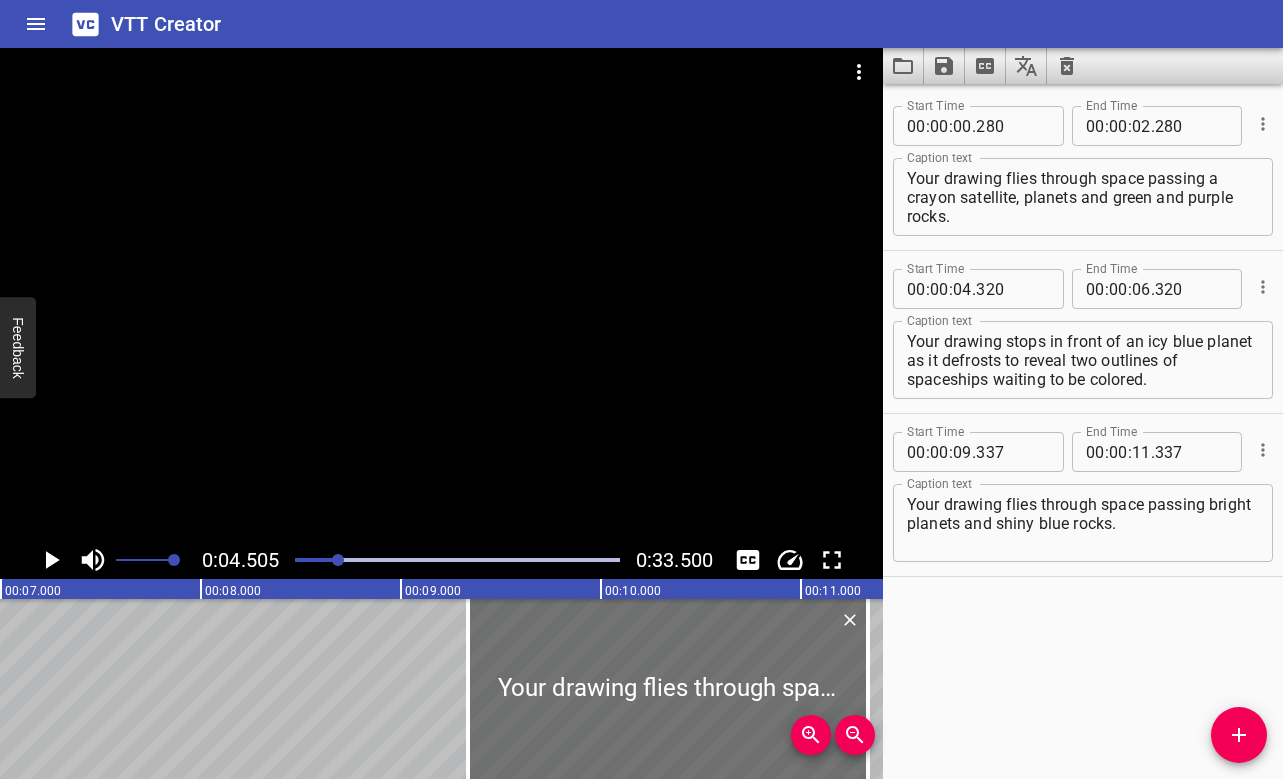 click at bounding box center (457, 560) 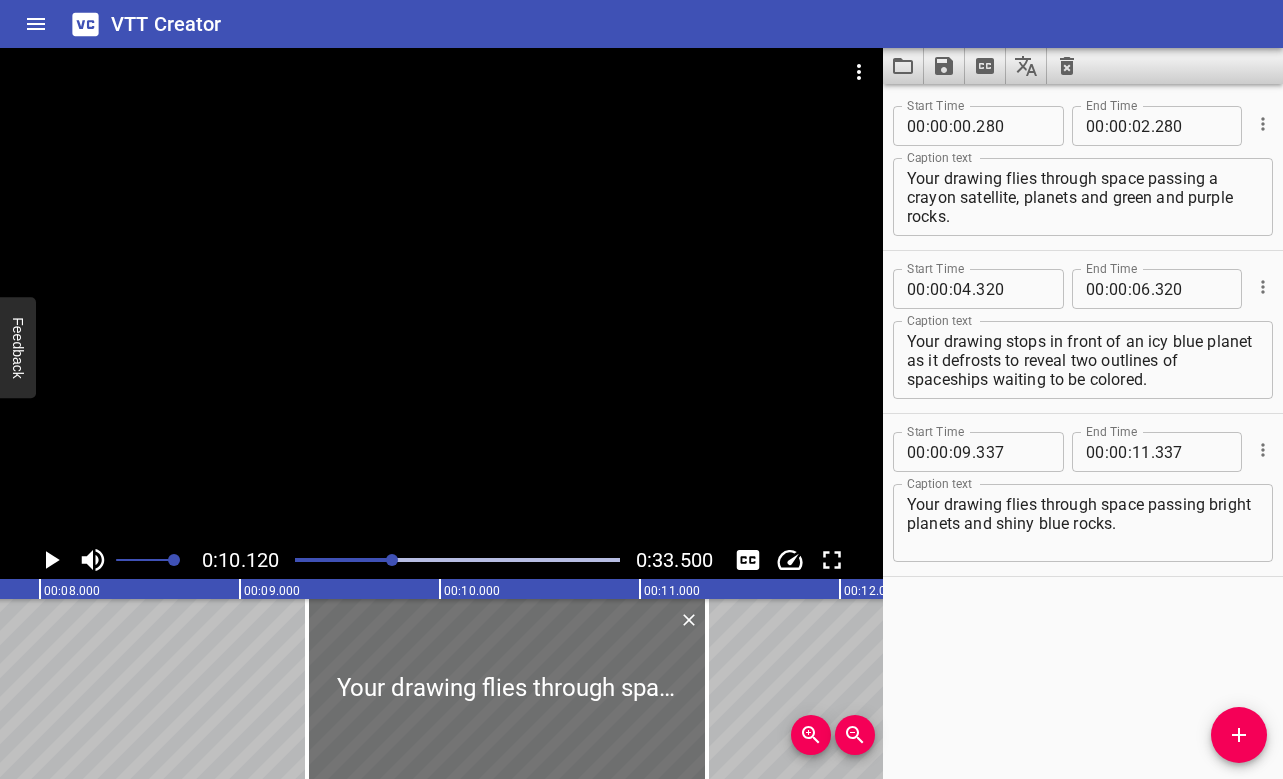 scroll, scrollTop: 0, scrollLeft: 1551, axis: horizontal 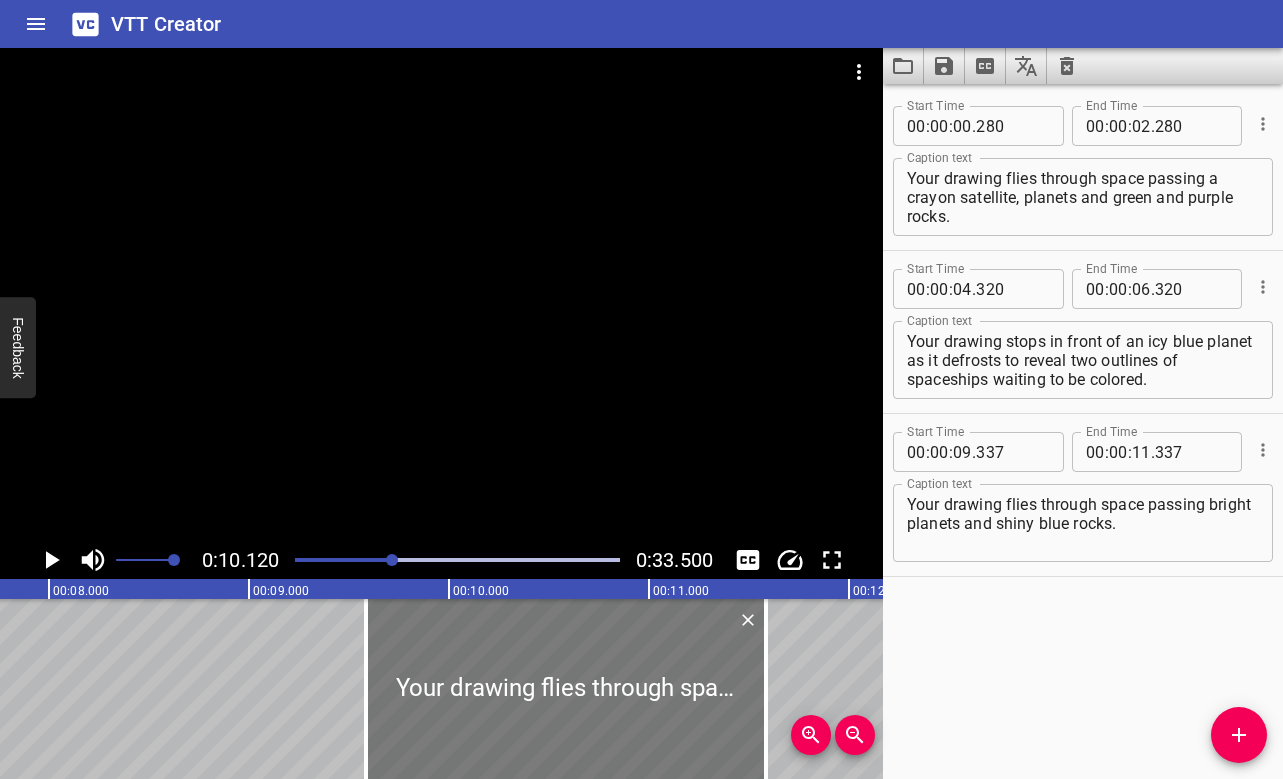 drag, startPoint x: 504, startPoint y: 627, endPoint x: 549, endPoint y: 625, distance: 45.044422 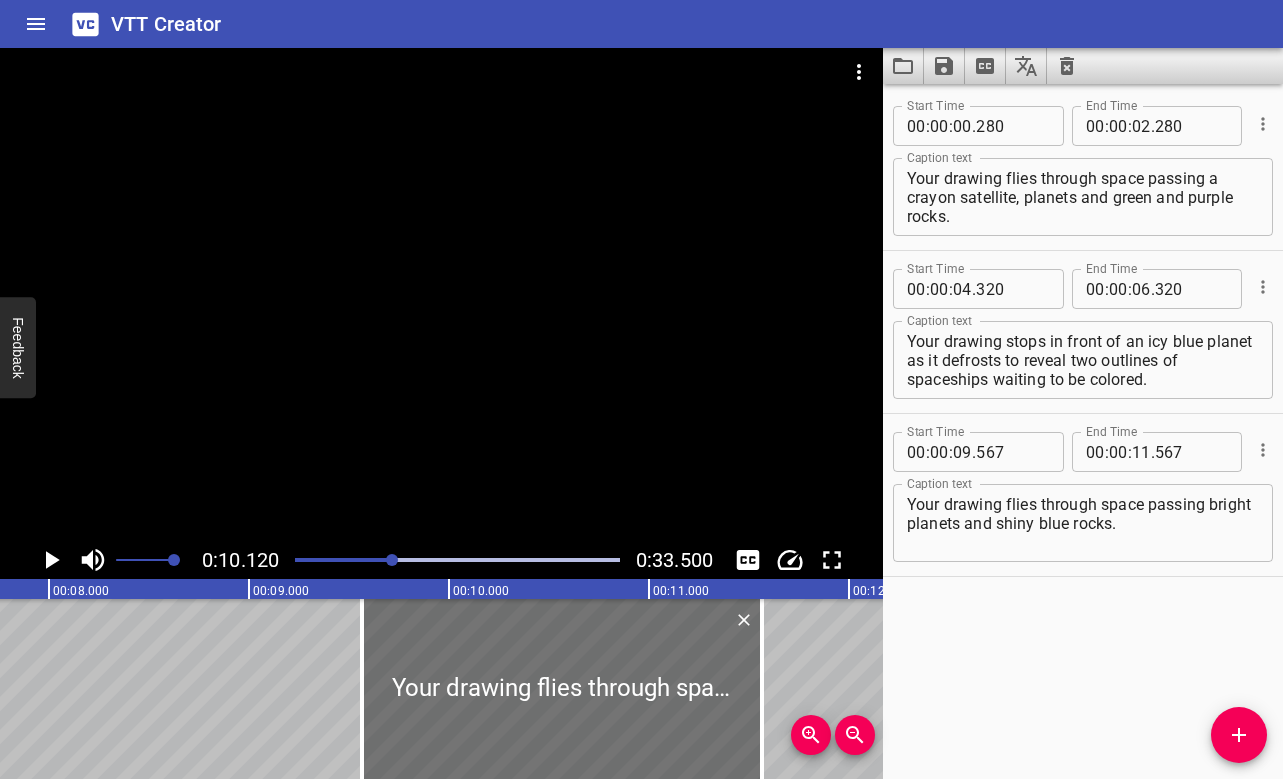click on "Your drawing flies through space passing bright planets and shiny blue rocks." at bounding box center [1083, 523] 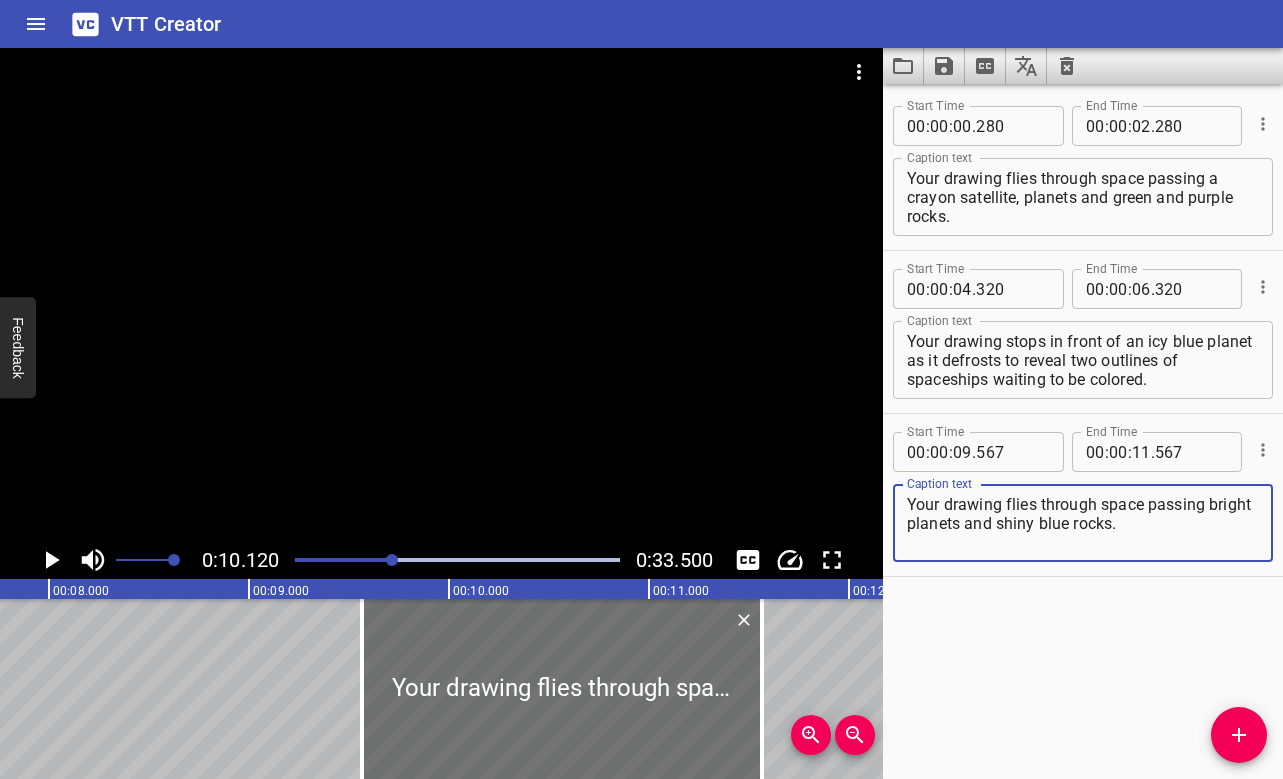 click on "Your drawing flies through space passing bright planets and shiny blue rocks." at bounding box center [1083, 523] 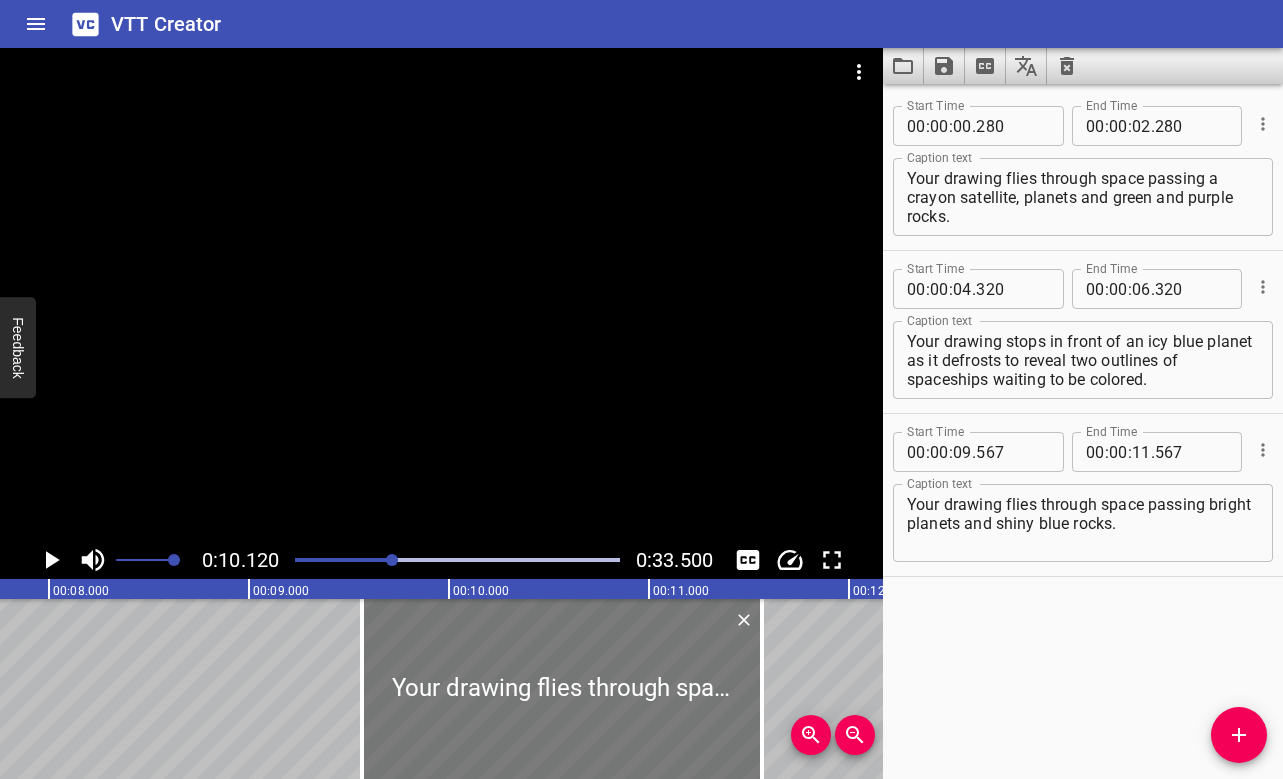 click at bounding box center [562, 689] 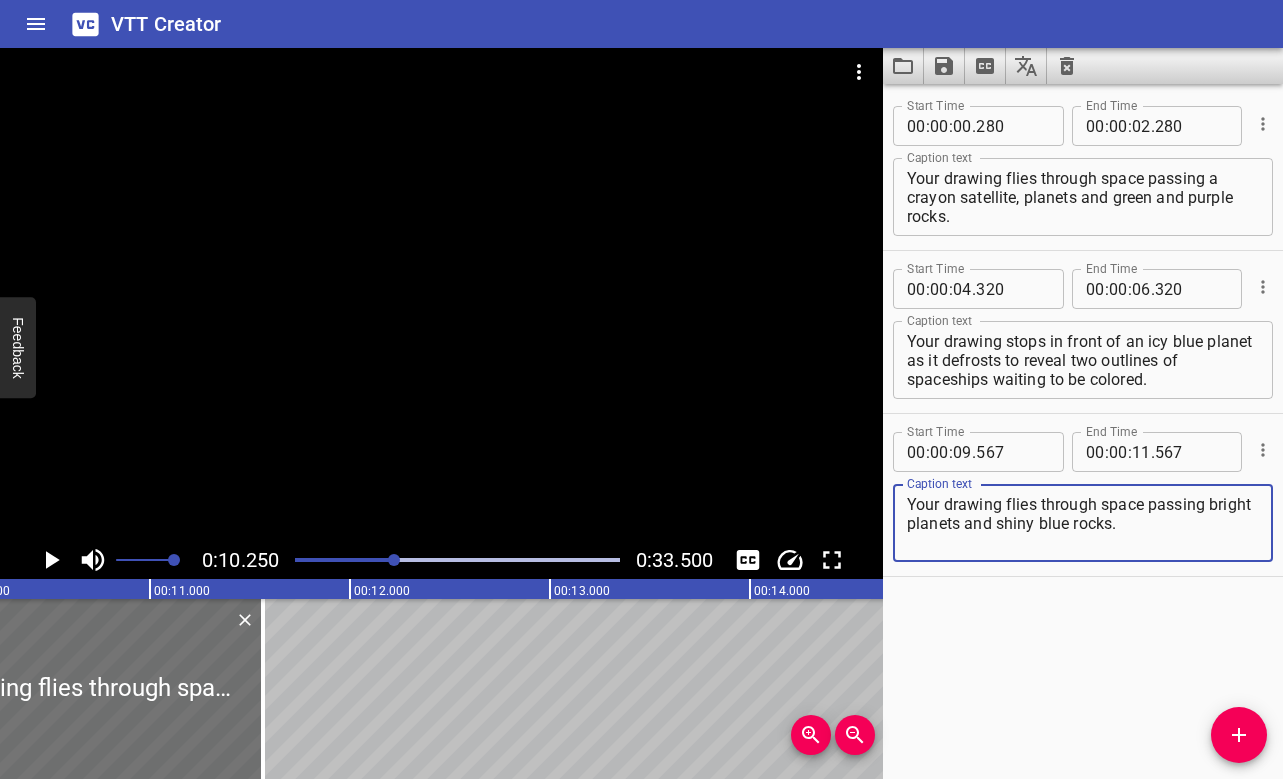 drag, startPoint x: 1141, startPoint y: 545, endPoint x: 942, endPoint y: 475, distance: 210.9526 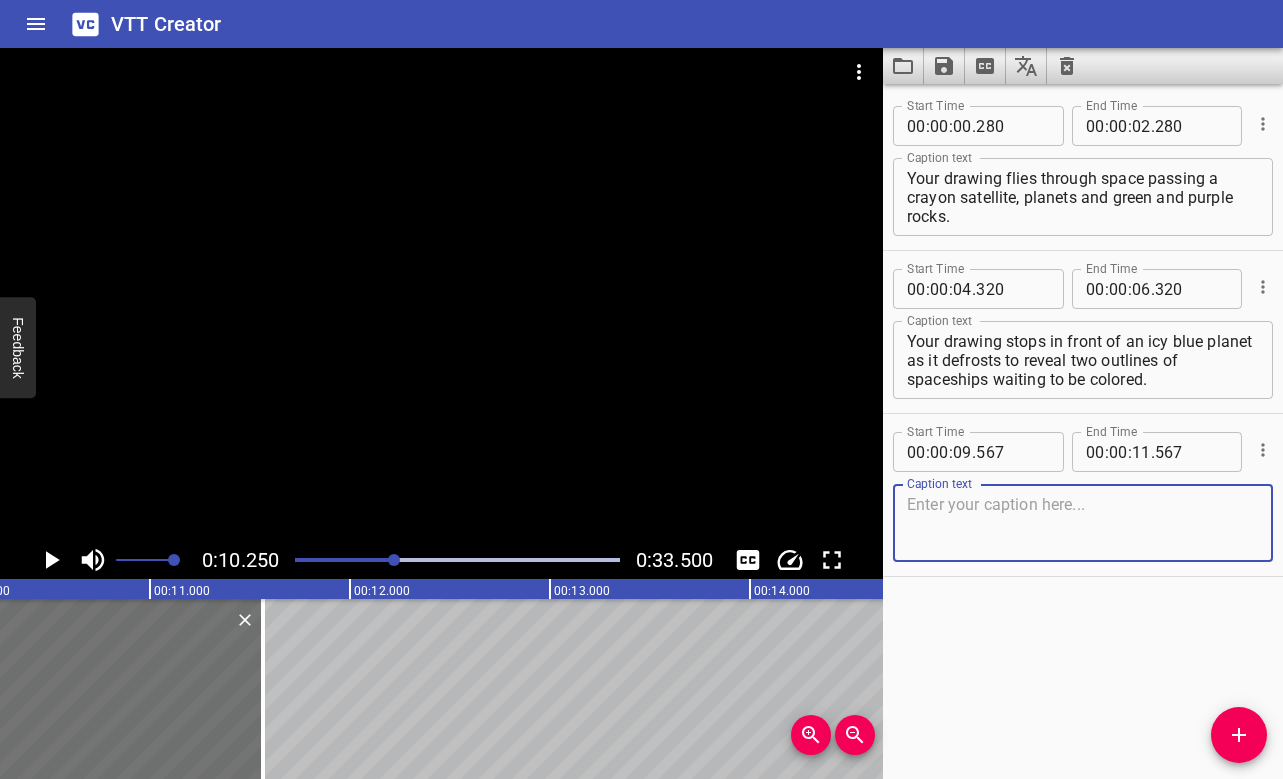 paste on "Your drawing flies through space passing bright planets and shiny blue rocks." 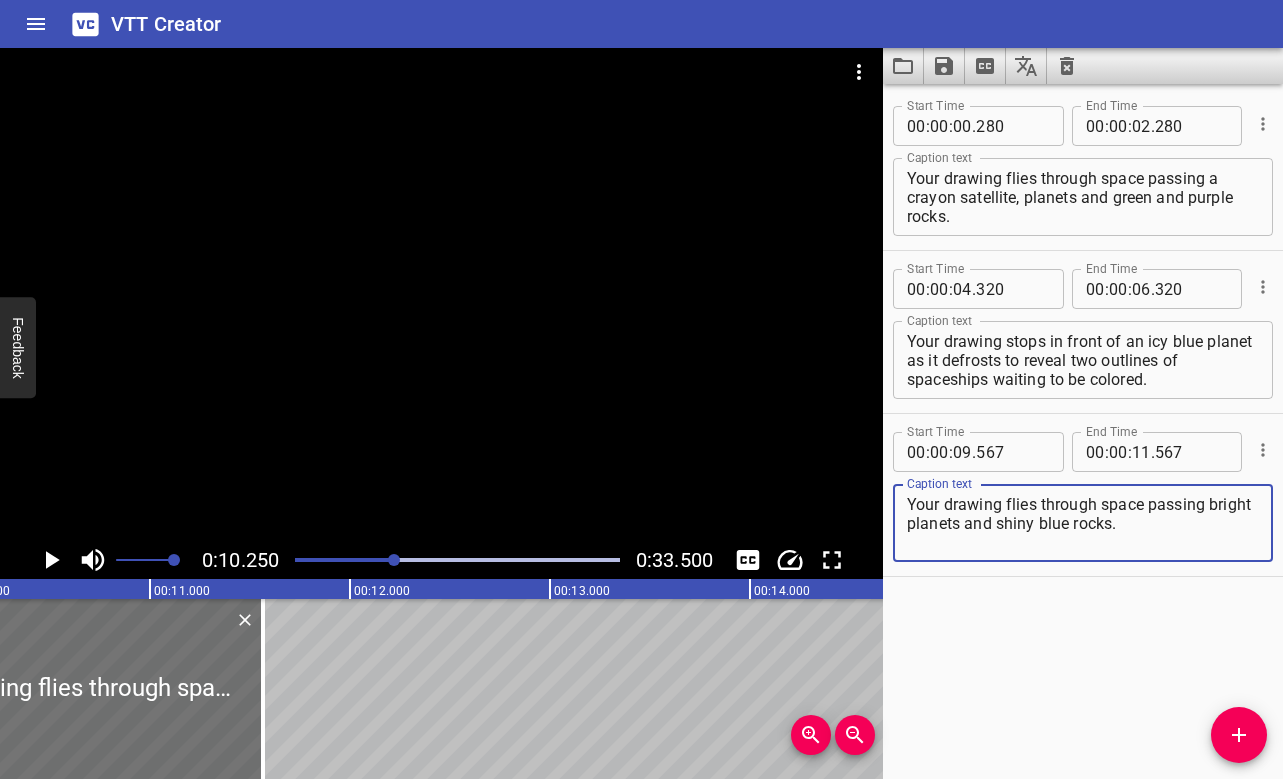 click at bounding box center [441, 294] 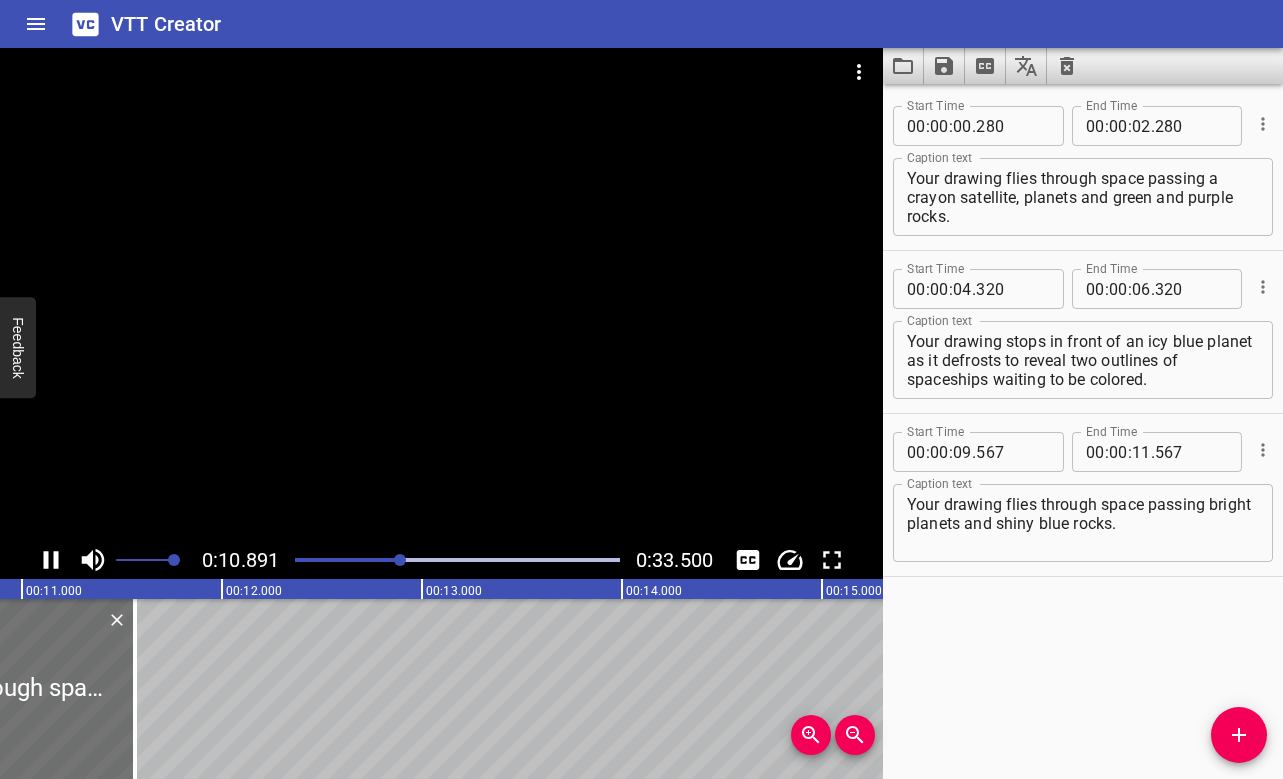 click at bounding box center (457, 560) 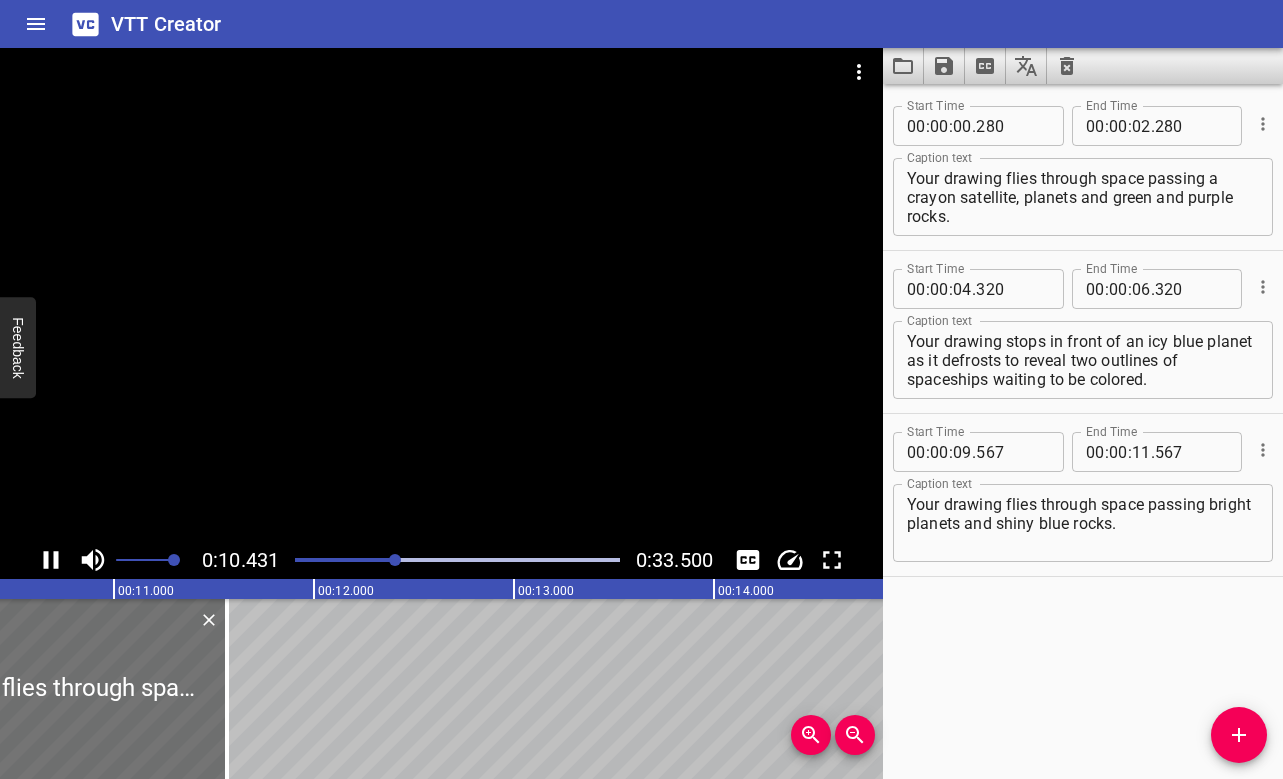 scroll, scrollTop: 0, scrollLeft: 2136, axis: horizontal 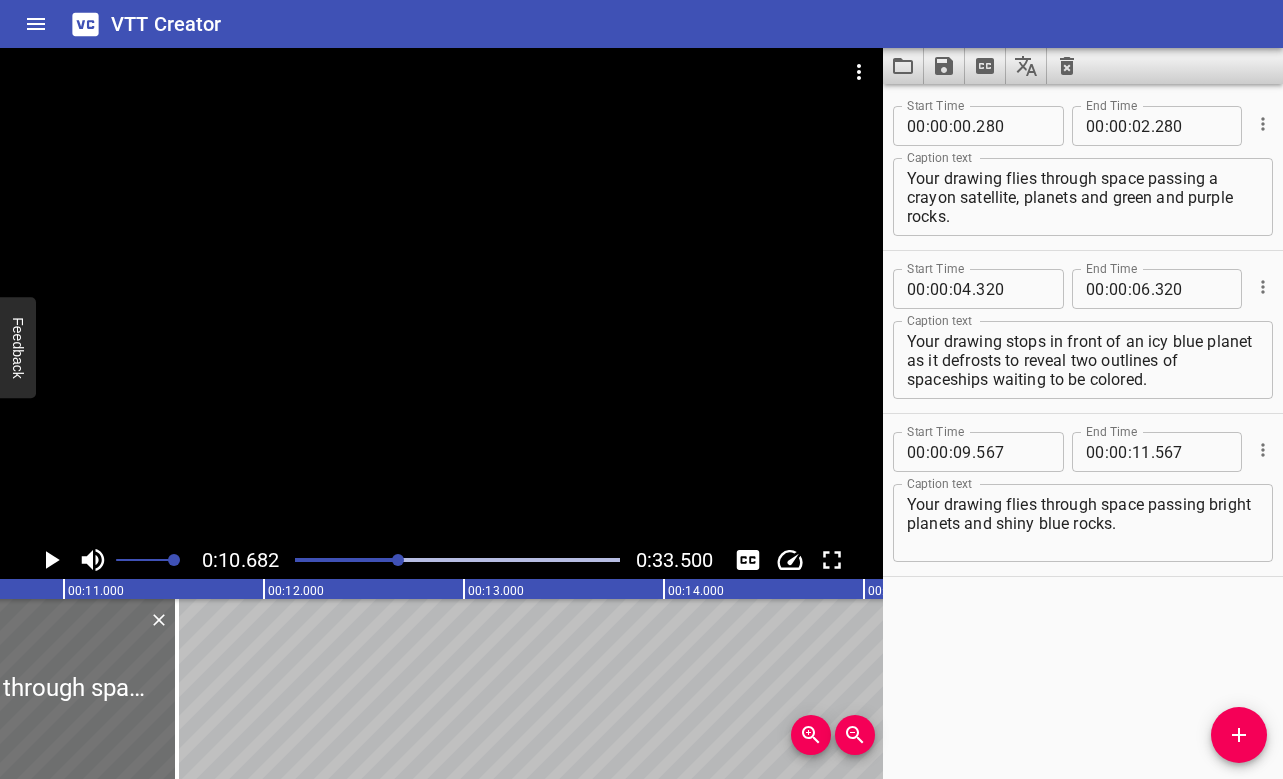 click at bounding box center (457, 560) 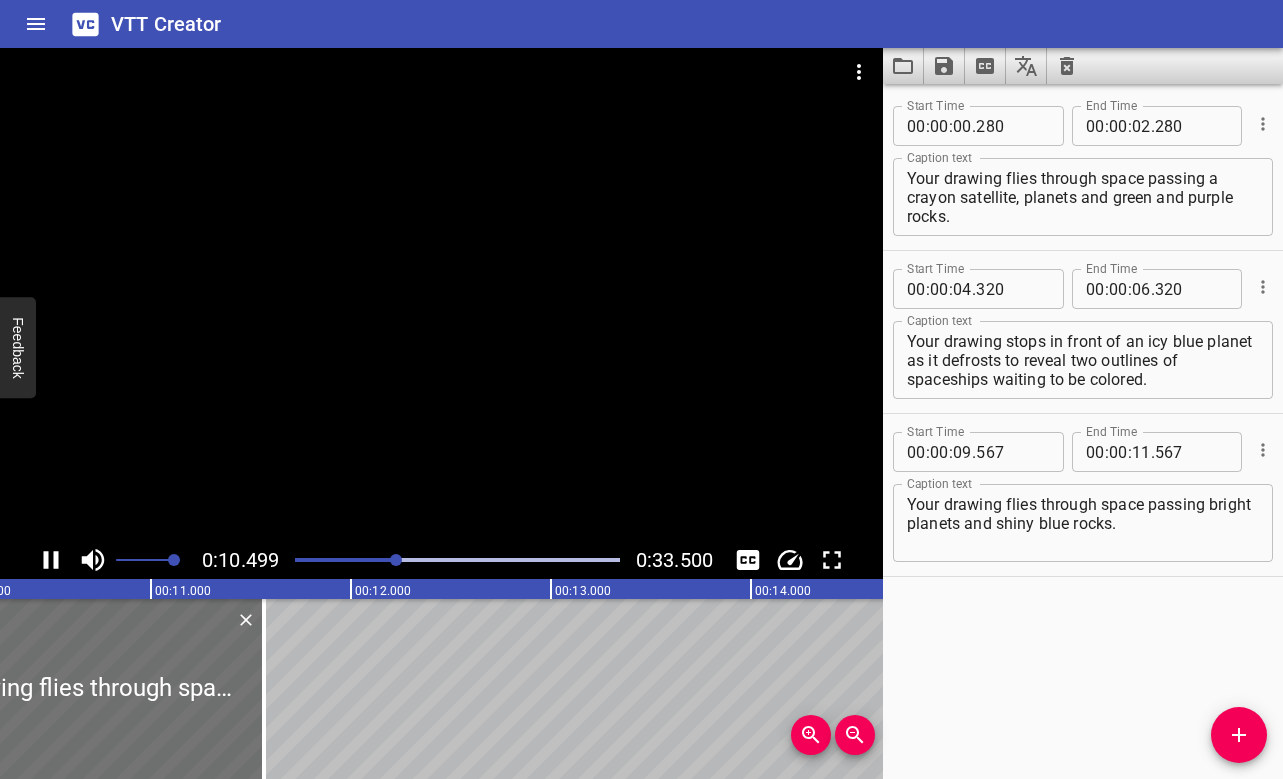 scroll, scrollTop: 0, scrollLeft: 2099, axis: horizontal 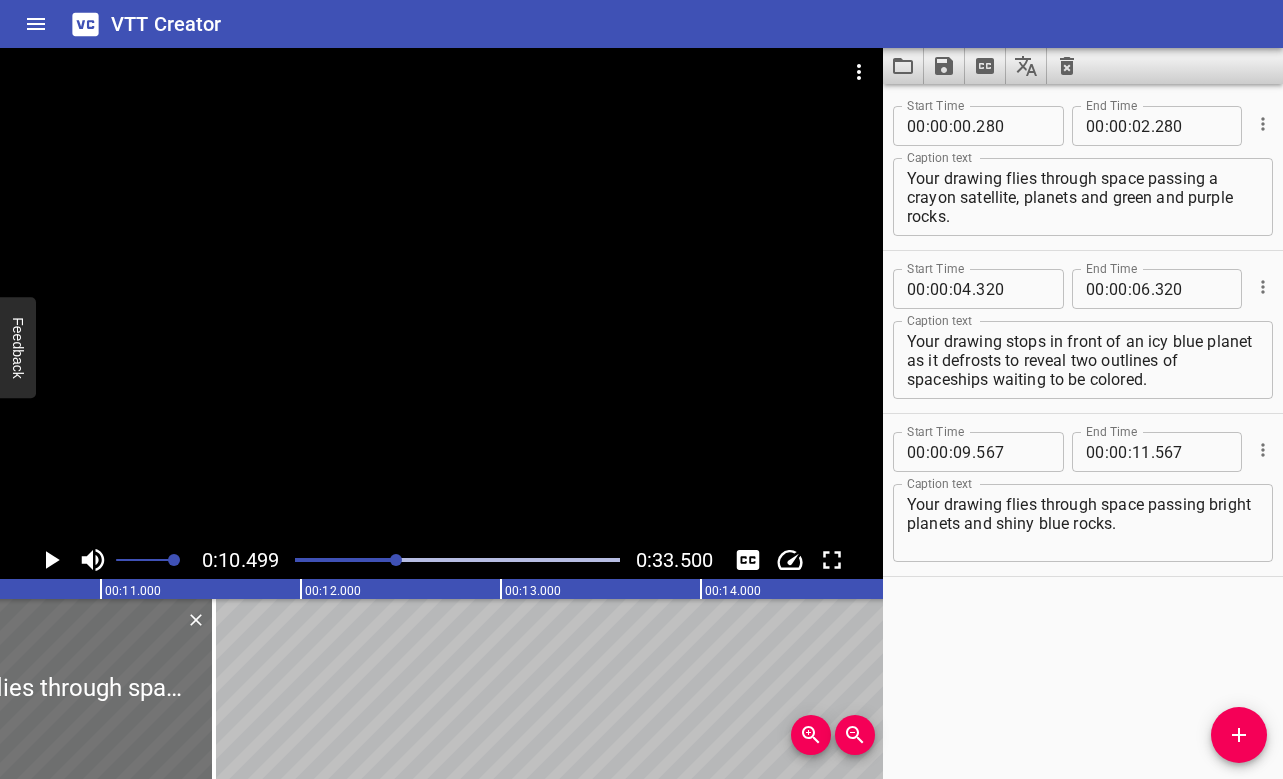 click at bounding box center [457, 560] 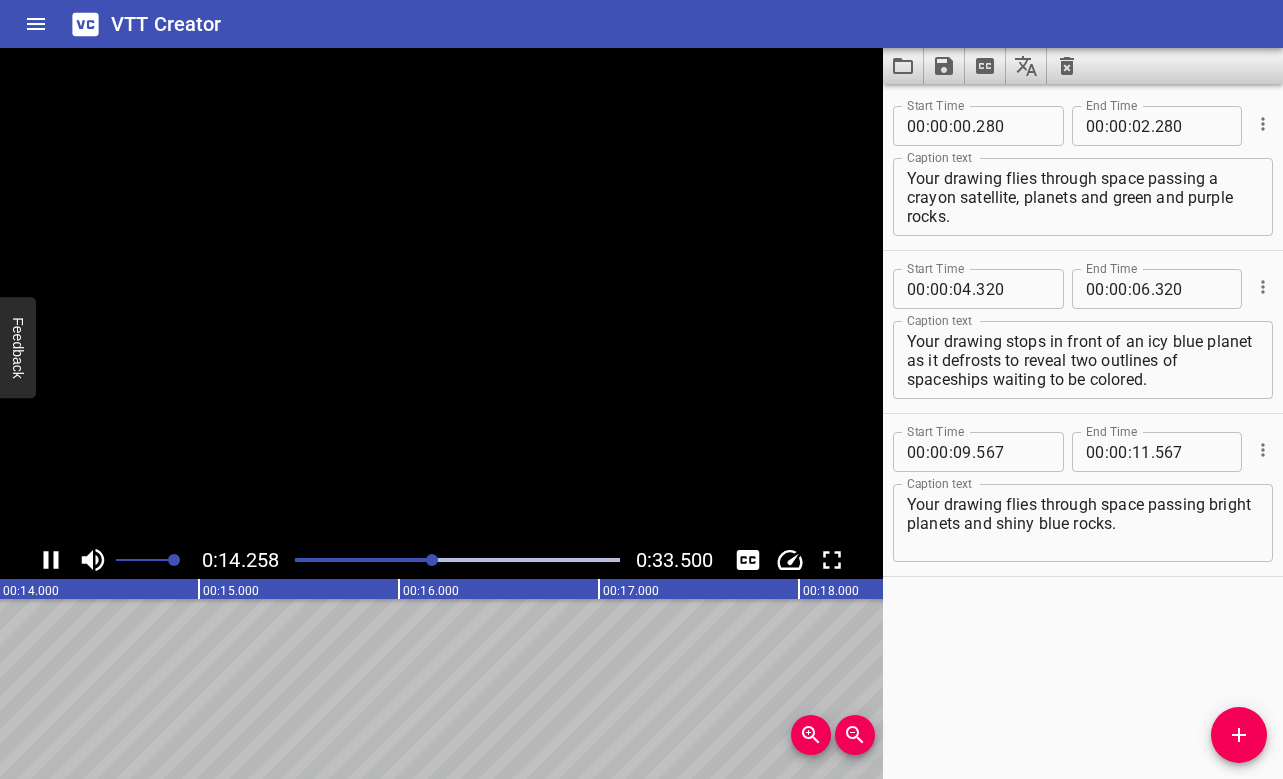 scroll, scrollTop: 0, scrollLeft: 2851, axis: horizontal 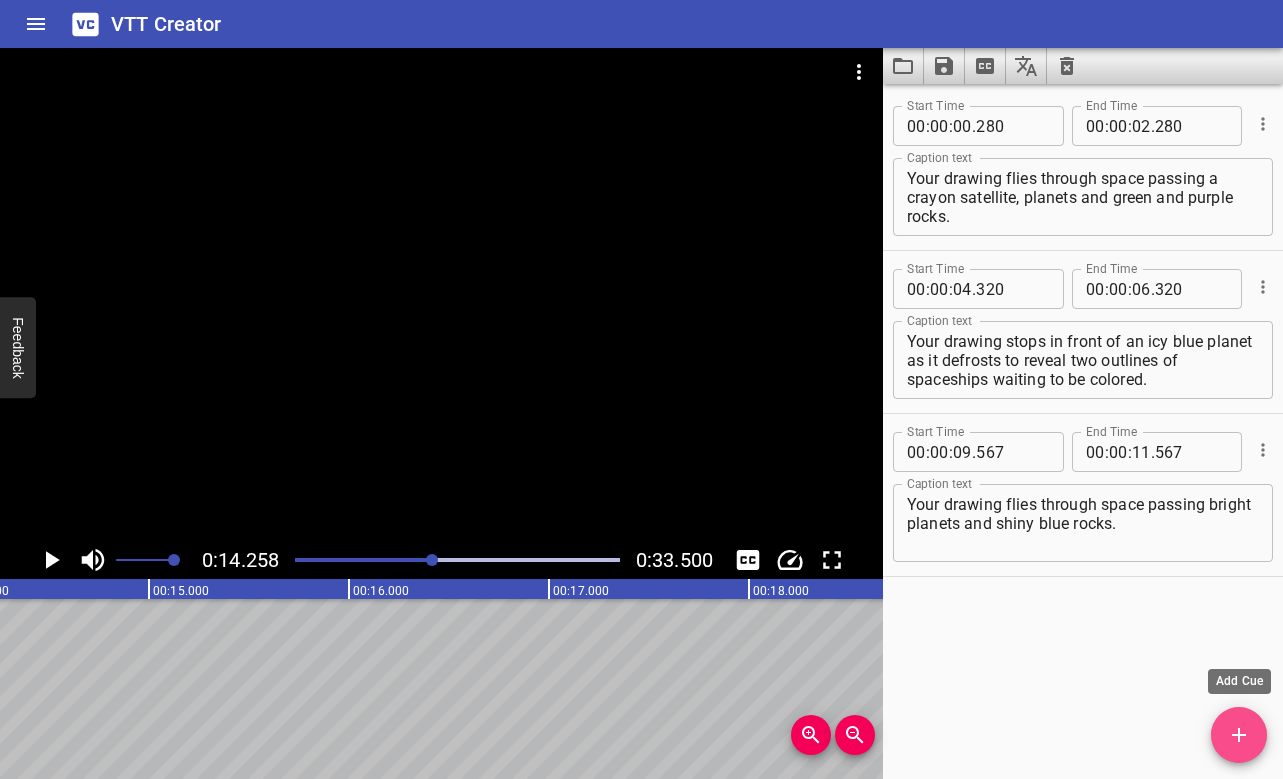 click 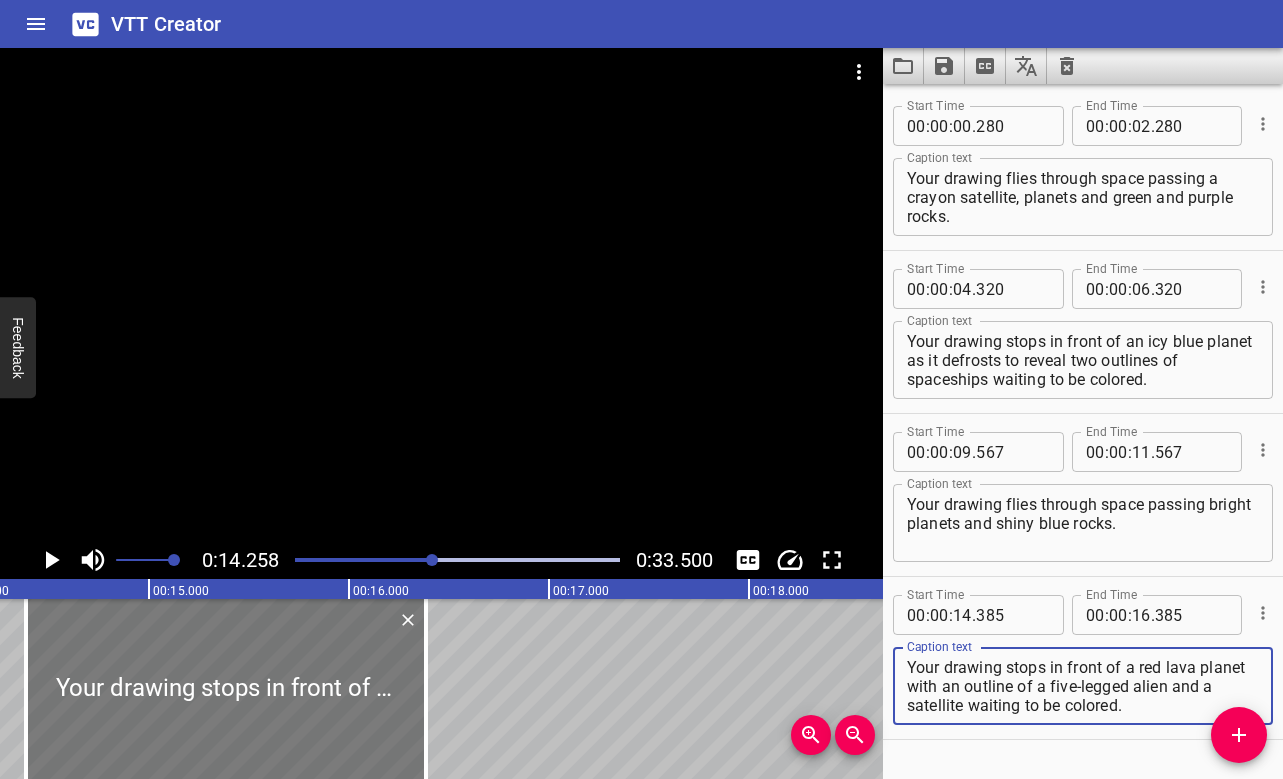 type on "Your drawing stops in front of a red lava planet with an outline of a five-legged alien and a satellite waiting to be colored." 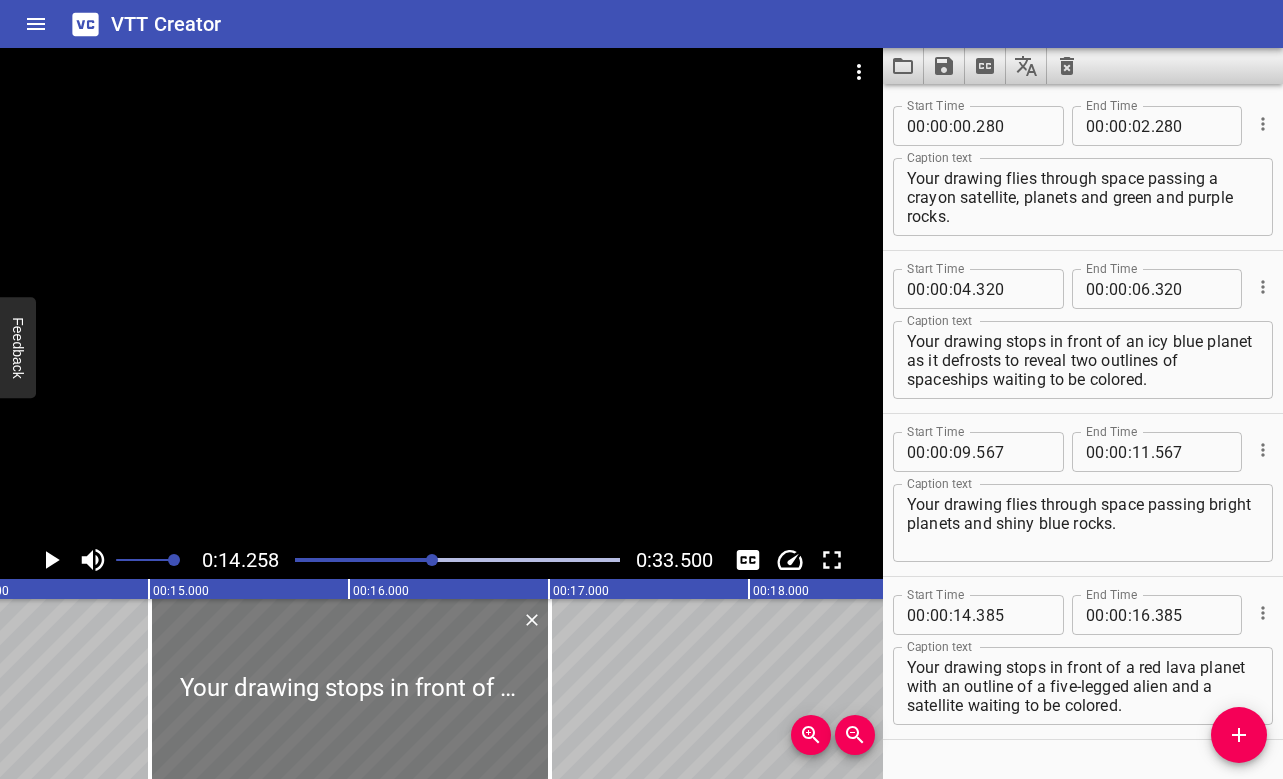 drag, startPoint x: 324, startPoint y: 680, endPoint x: 445, endPoint y: 676, distance: 121.0661 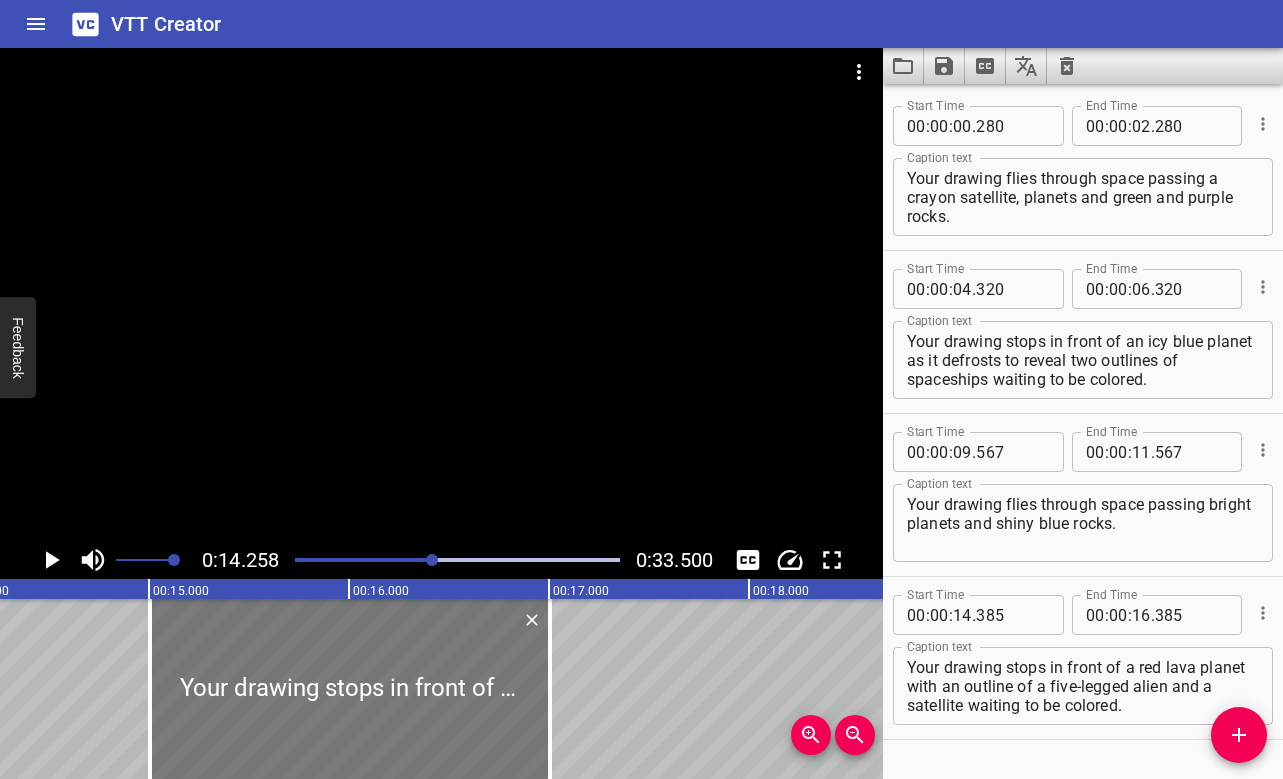click at bounding box center (350, 689) 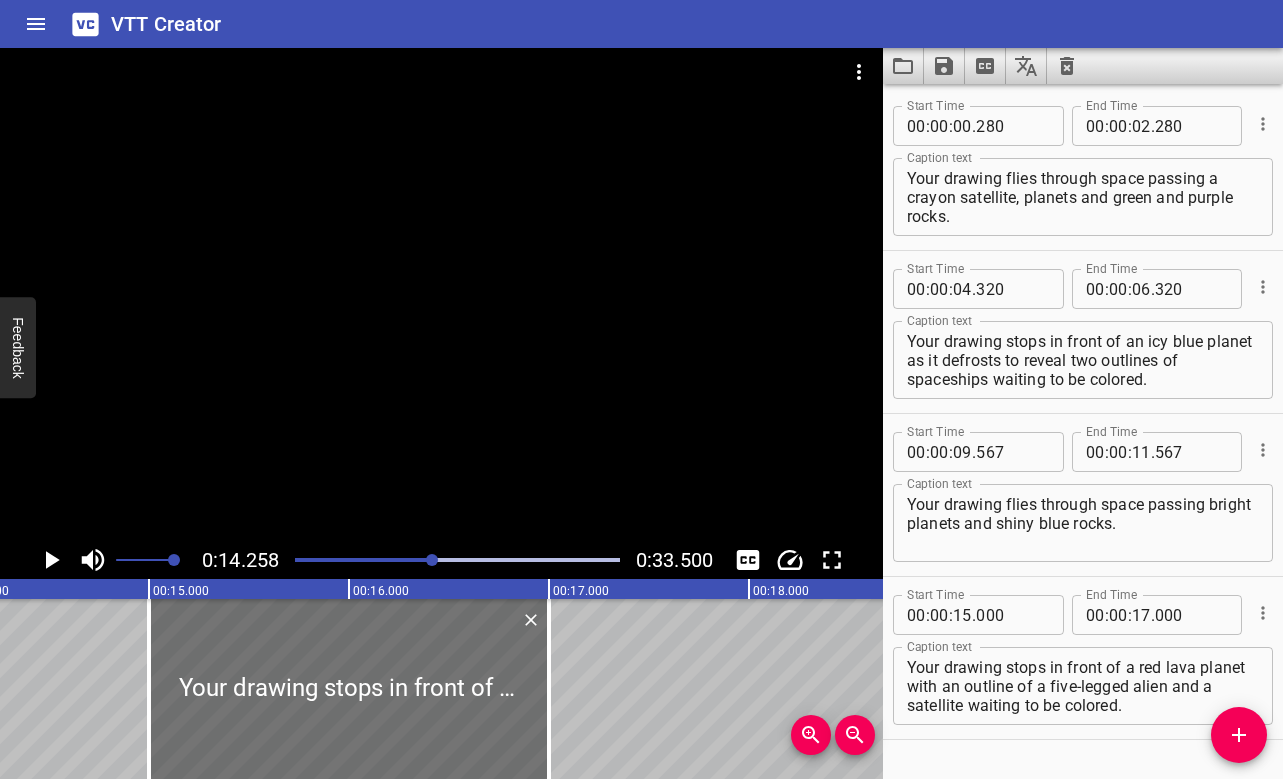 click at bounding box center [457, 560] 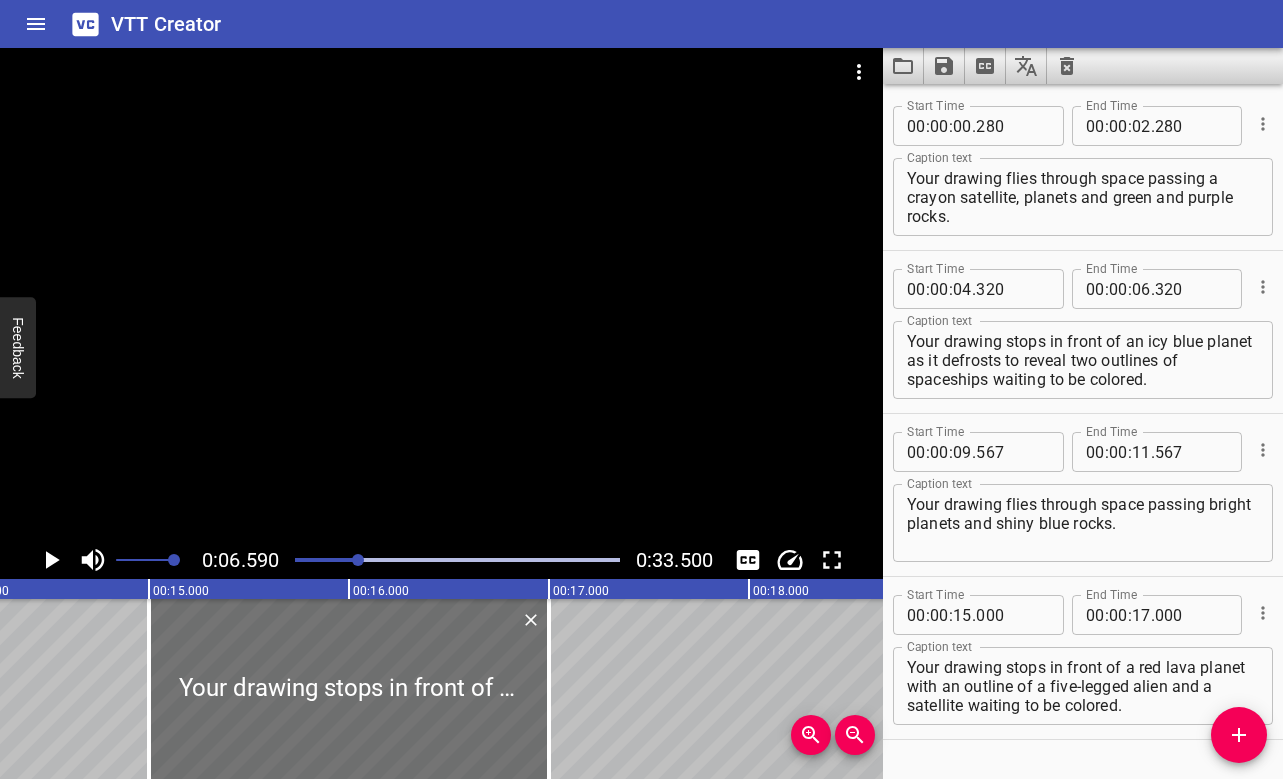 scroll, scrollTop: 0, scrollLeft: 1317, axis: horizontal 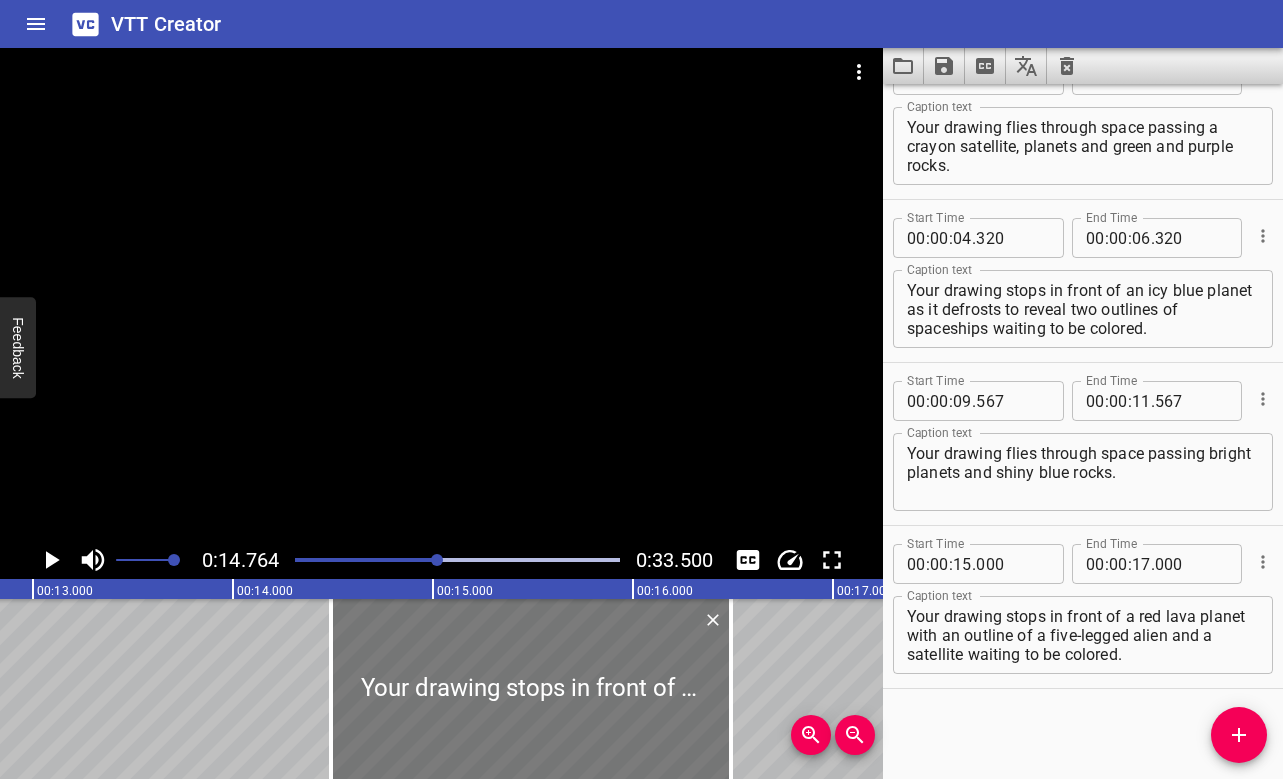 drag, startPoint x: 568, startPoint y: 656, endPoint x: 463, endPoint y: 652, distance: 105.076164 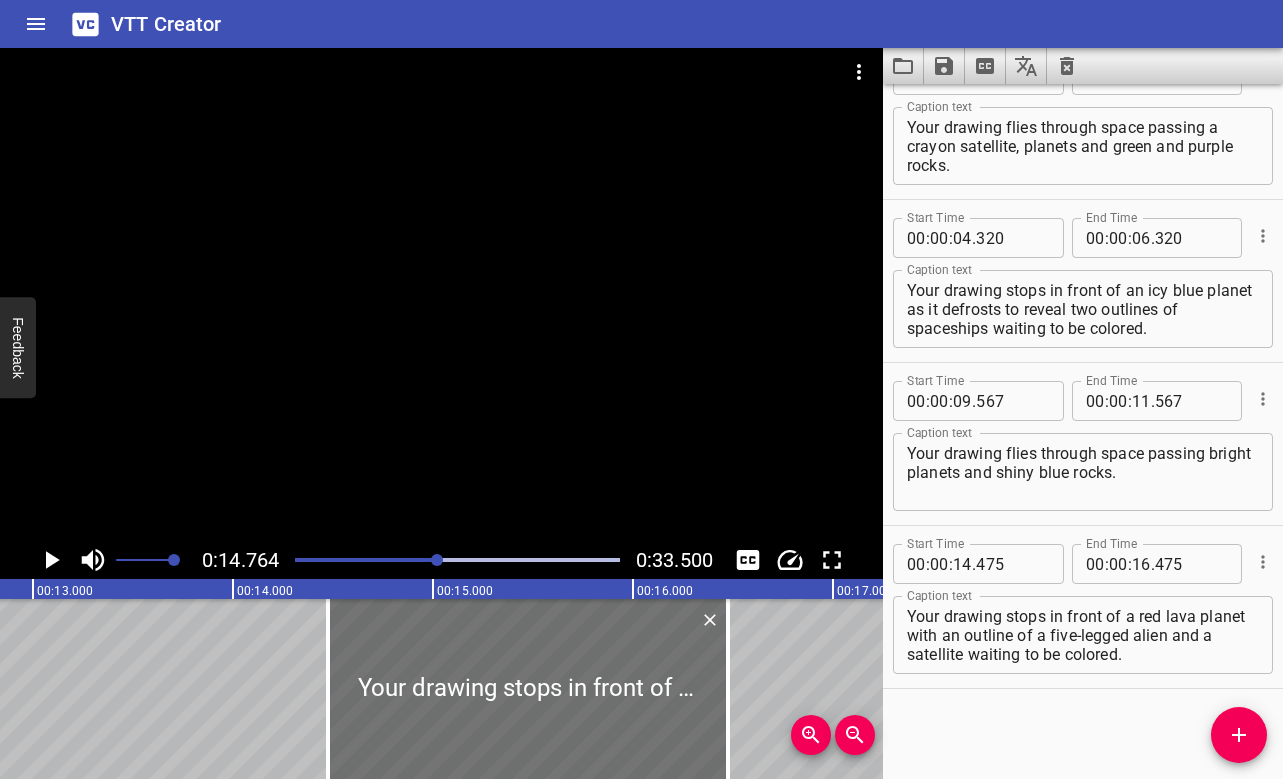 click at bounding box center [457, 560] 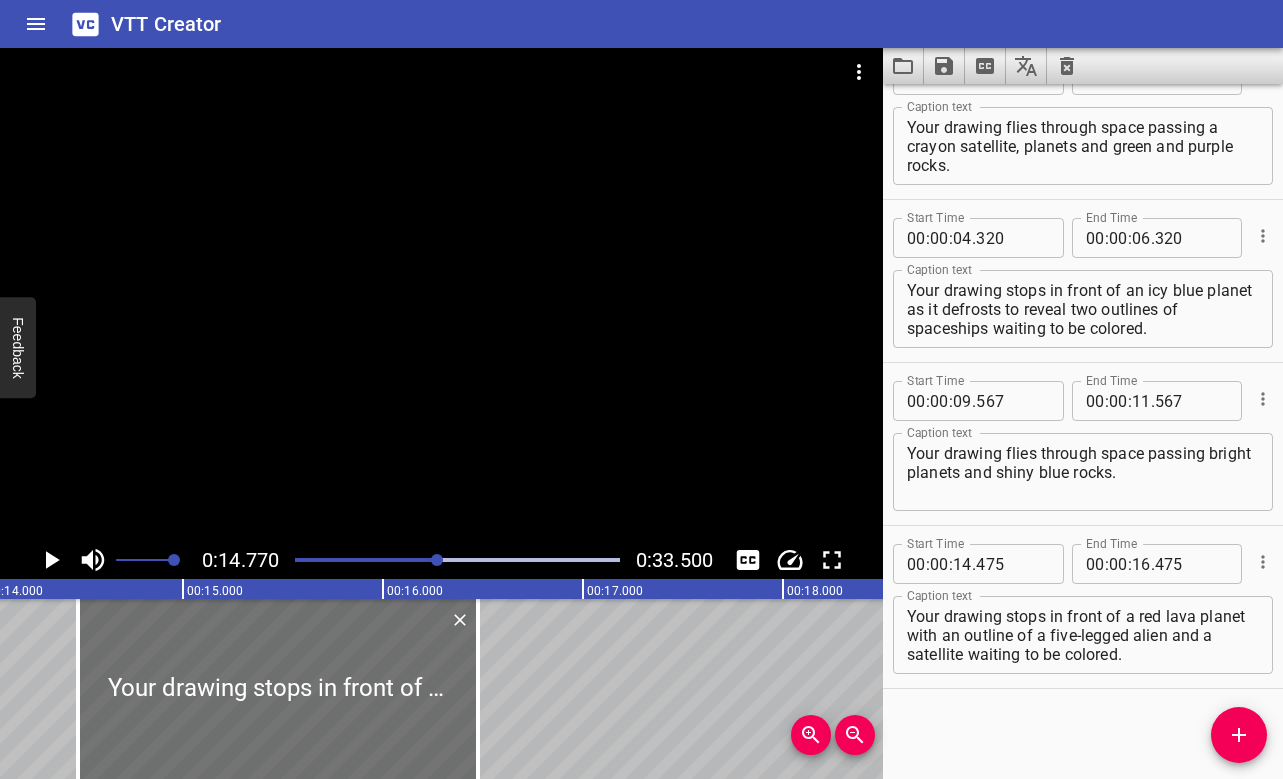 scroll, scrollTop: 0, scrollLeft: 2714, axis: horizontal 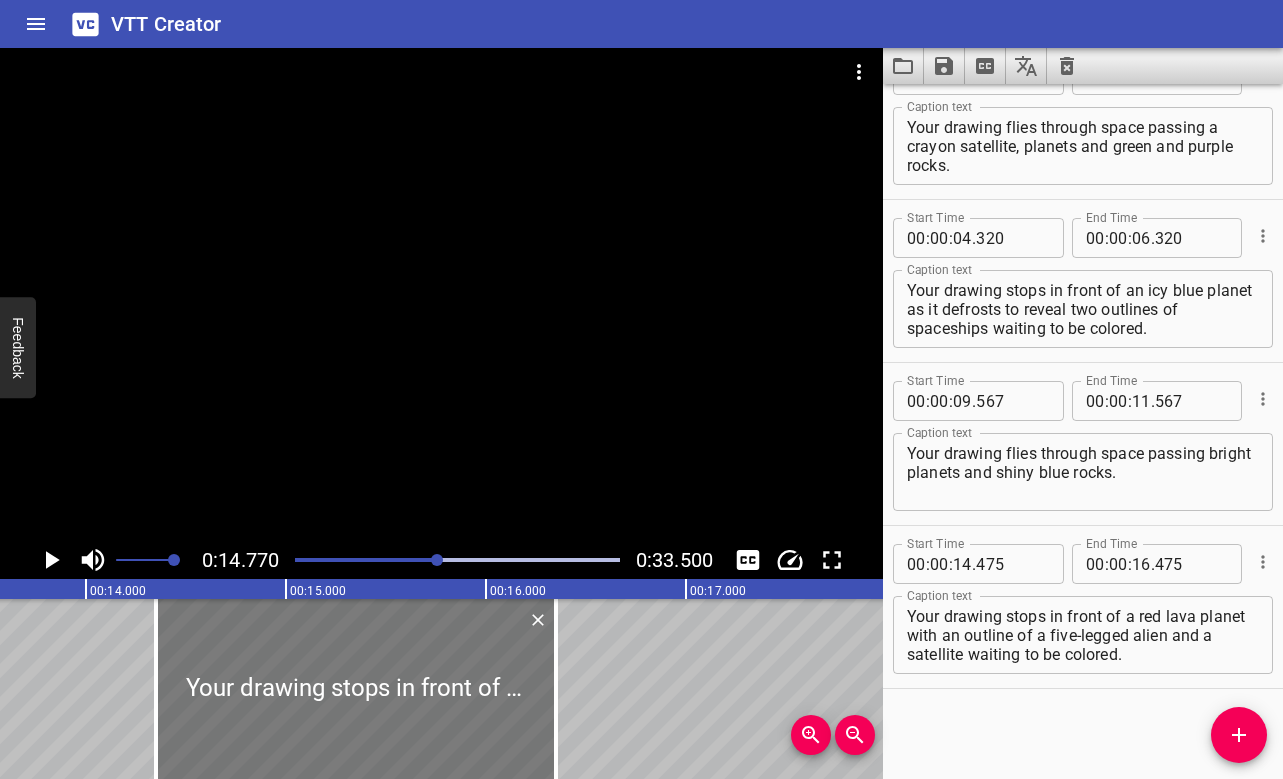 drag, startPoint x: 397, startPoint y: 656, endPoint x: 372, endPoint y: 652, distance: 25.317978 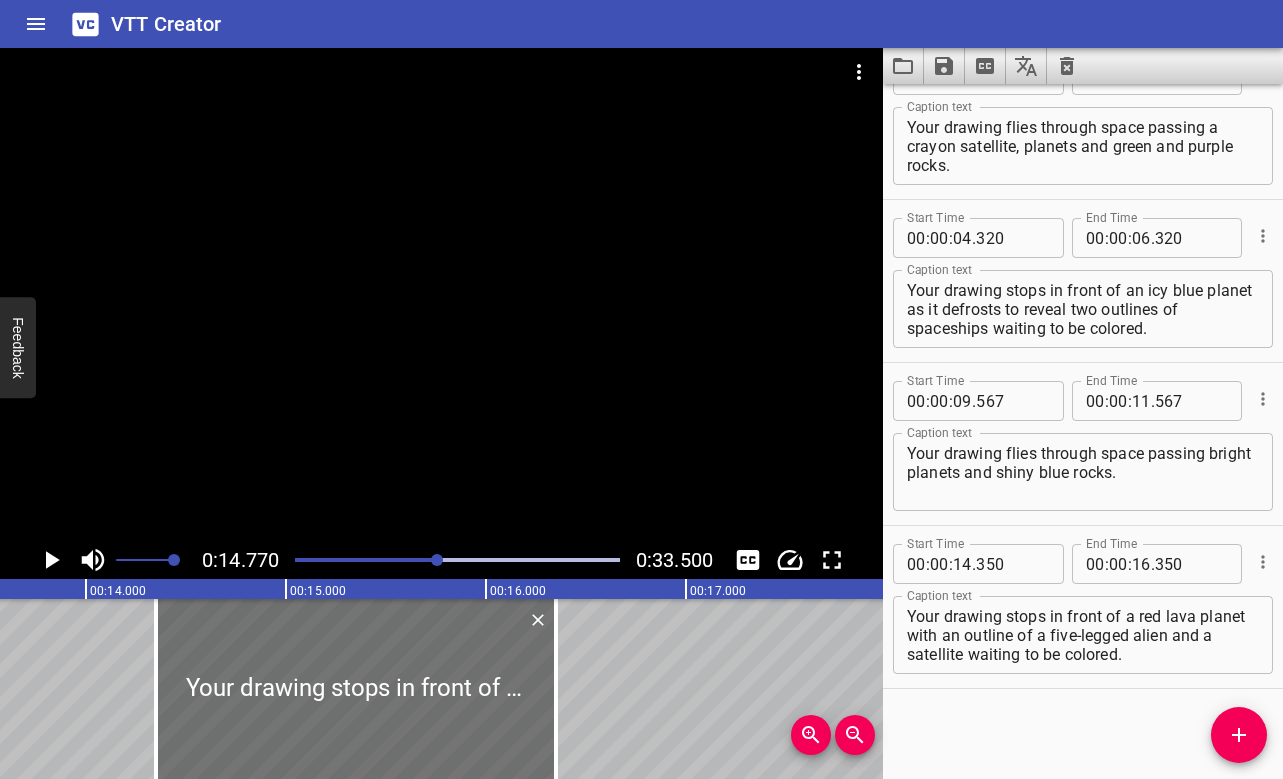 click at bounding box center [457, 560] 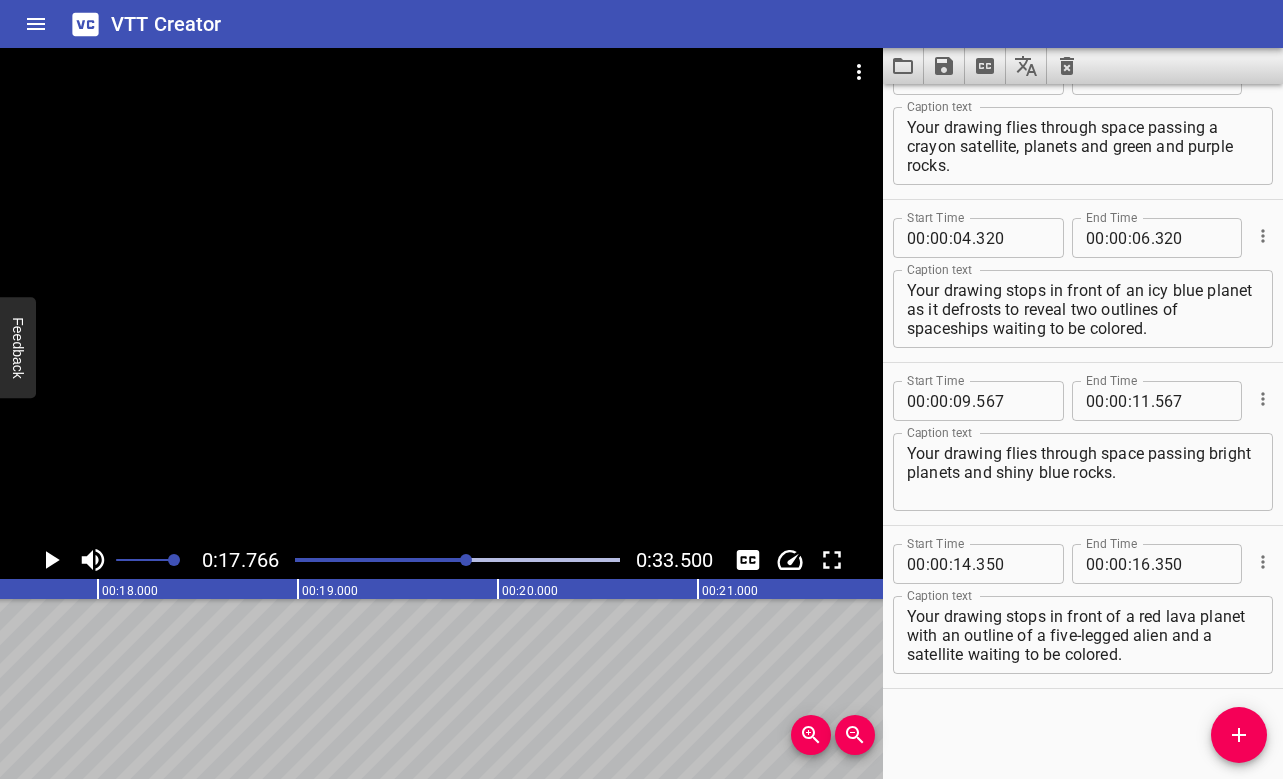 scroll, scrollTop: 0, scrollLeft: 3553, axis: horizontal 